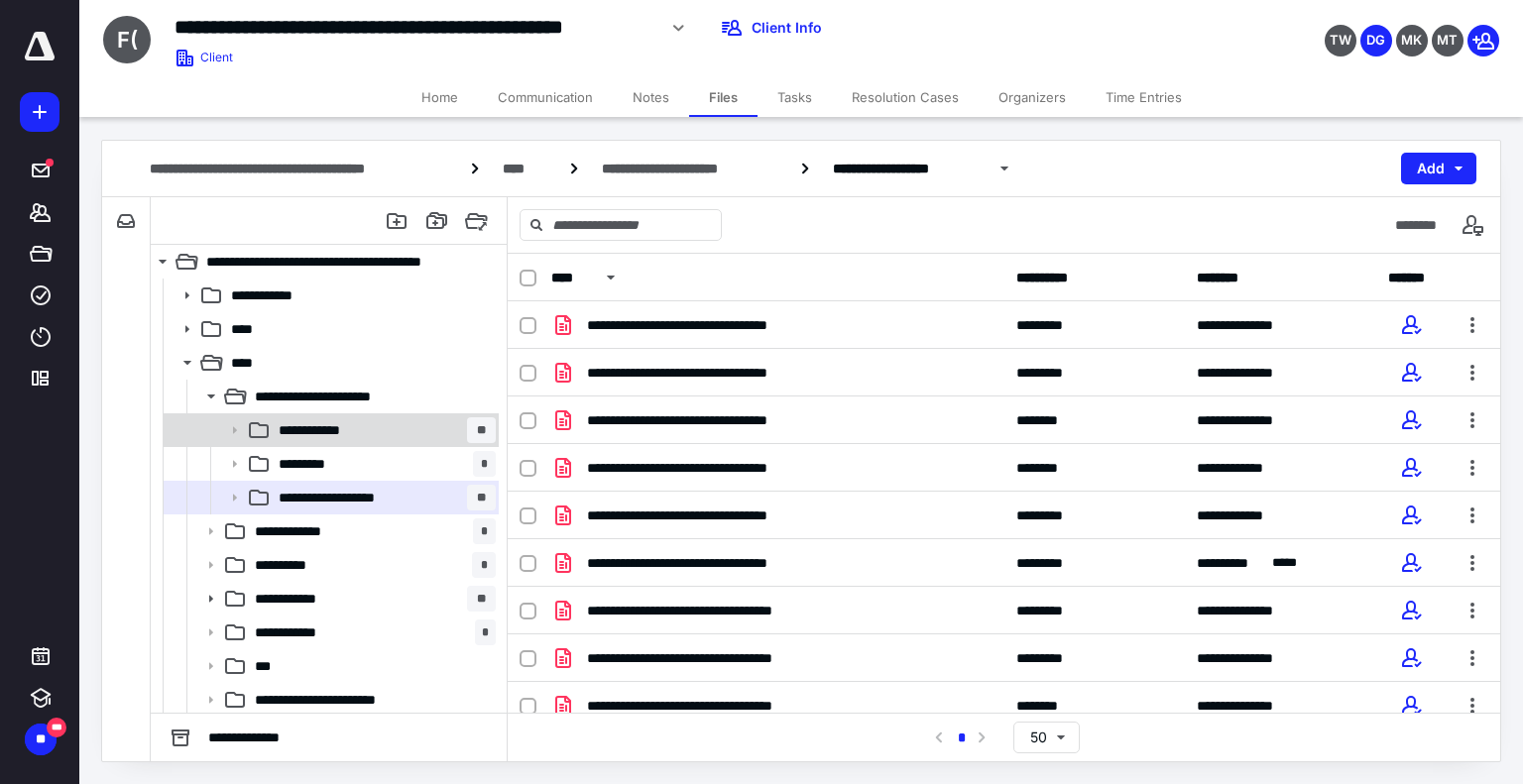 scroll, scrollTop: 0, scrollLeft: 0, axis: both 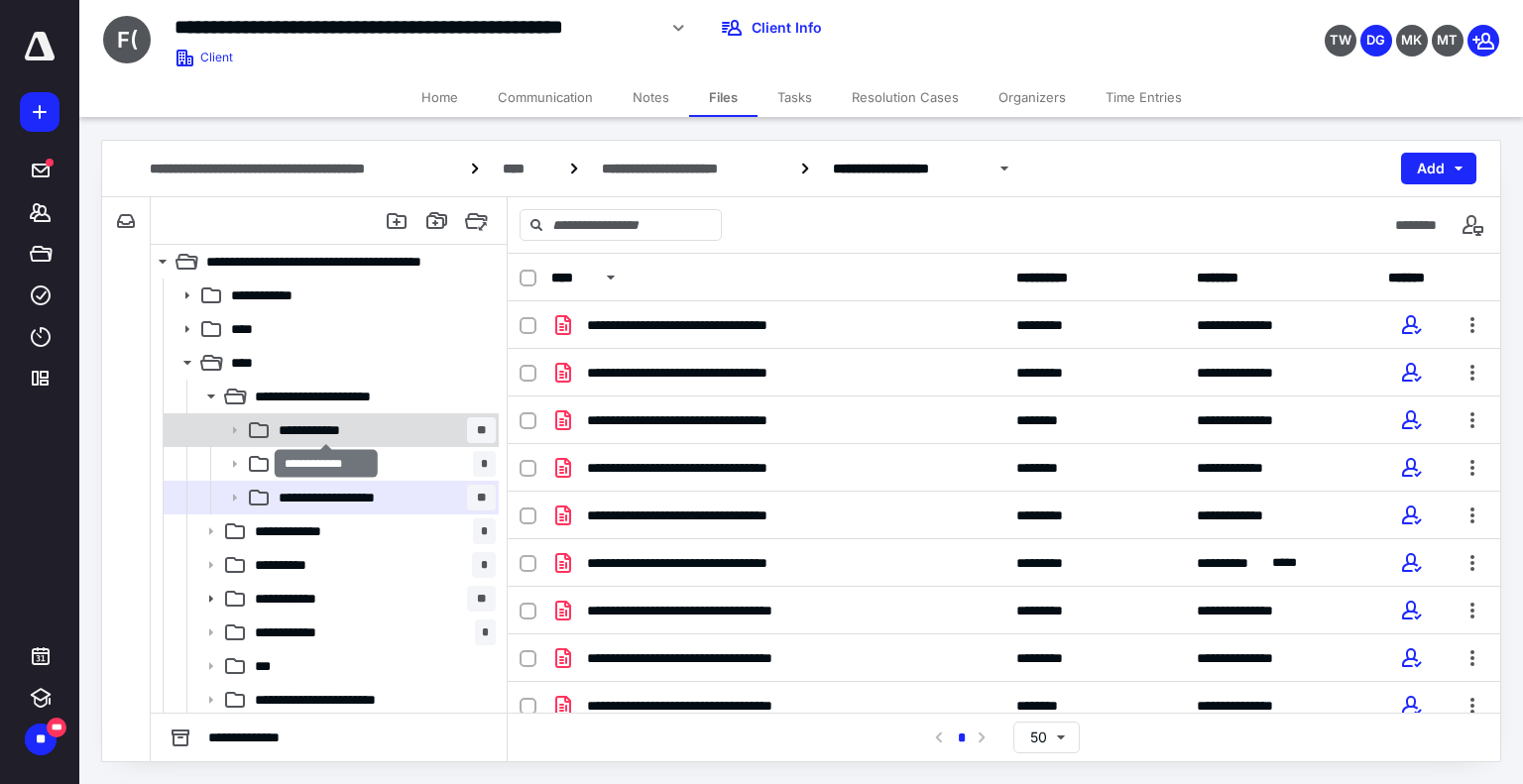 click on "**********" at bounding box center [326, 430] 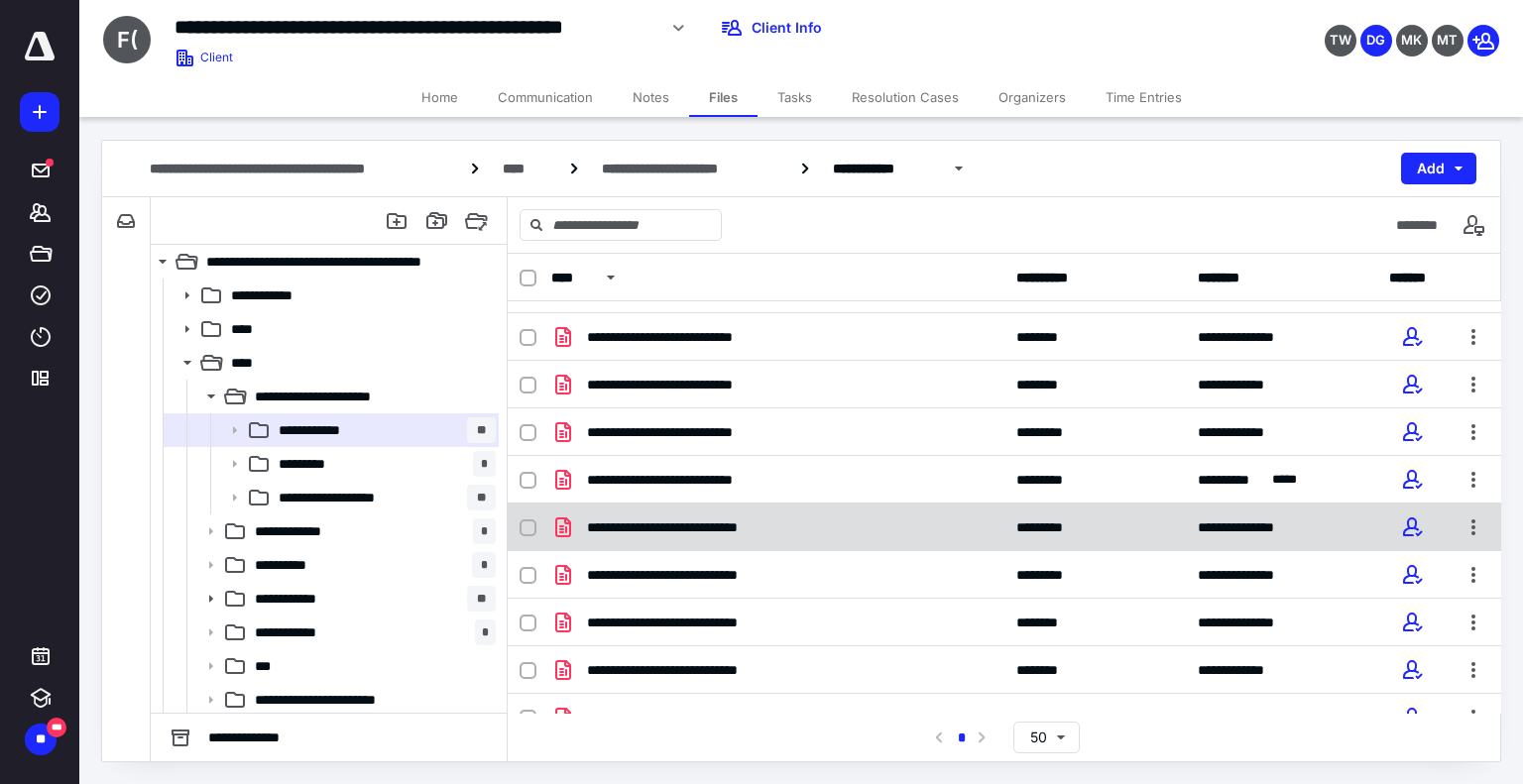 scroll, scrollTop: 156, scrollLeft: 0, axis: vertical 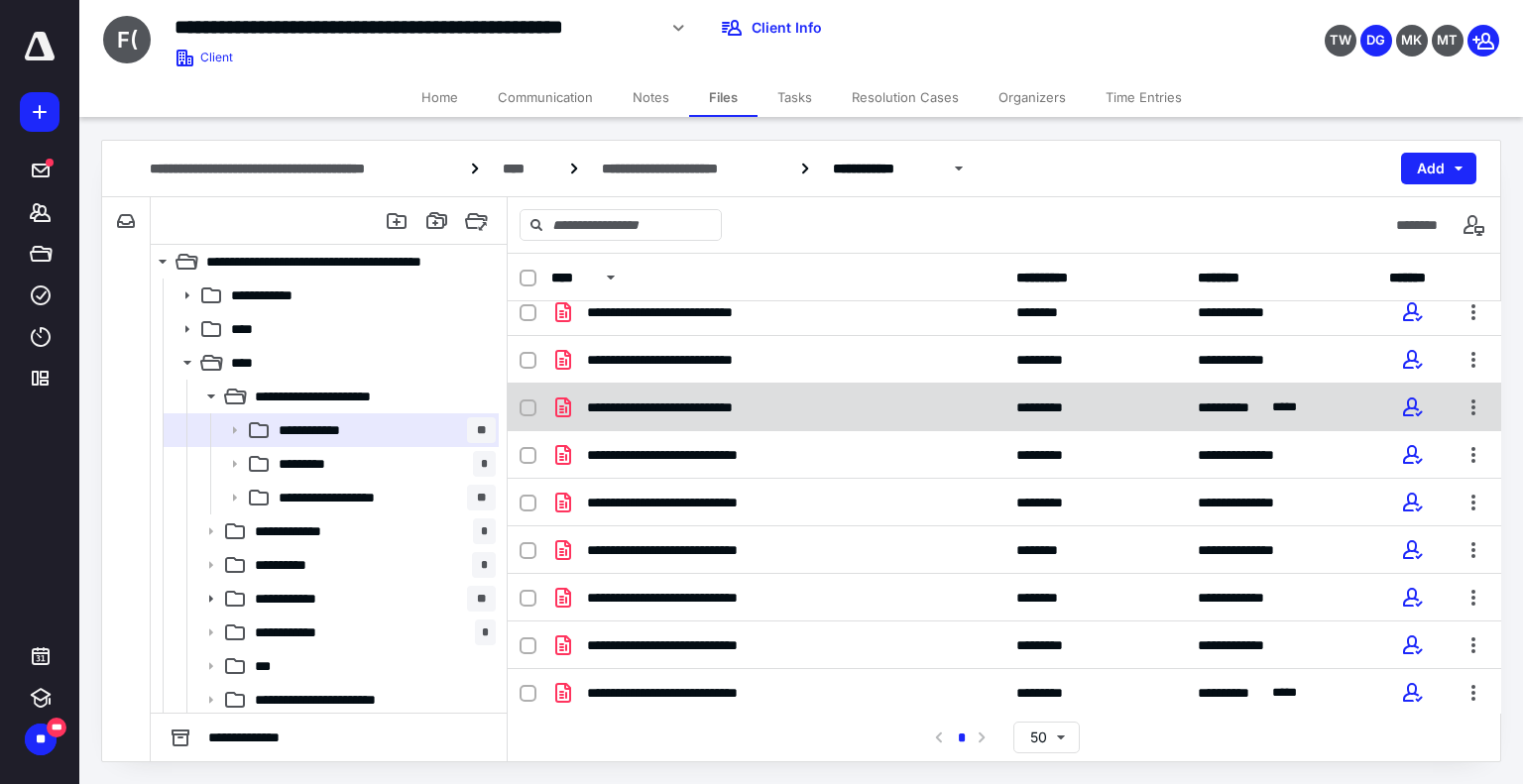 click on "**********" at bounding box center (704, 407) 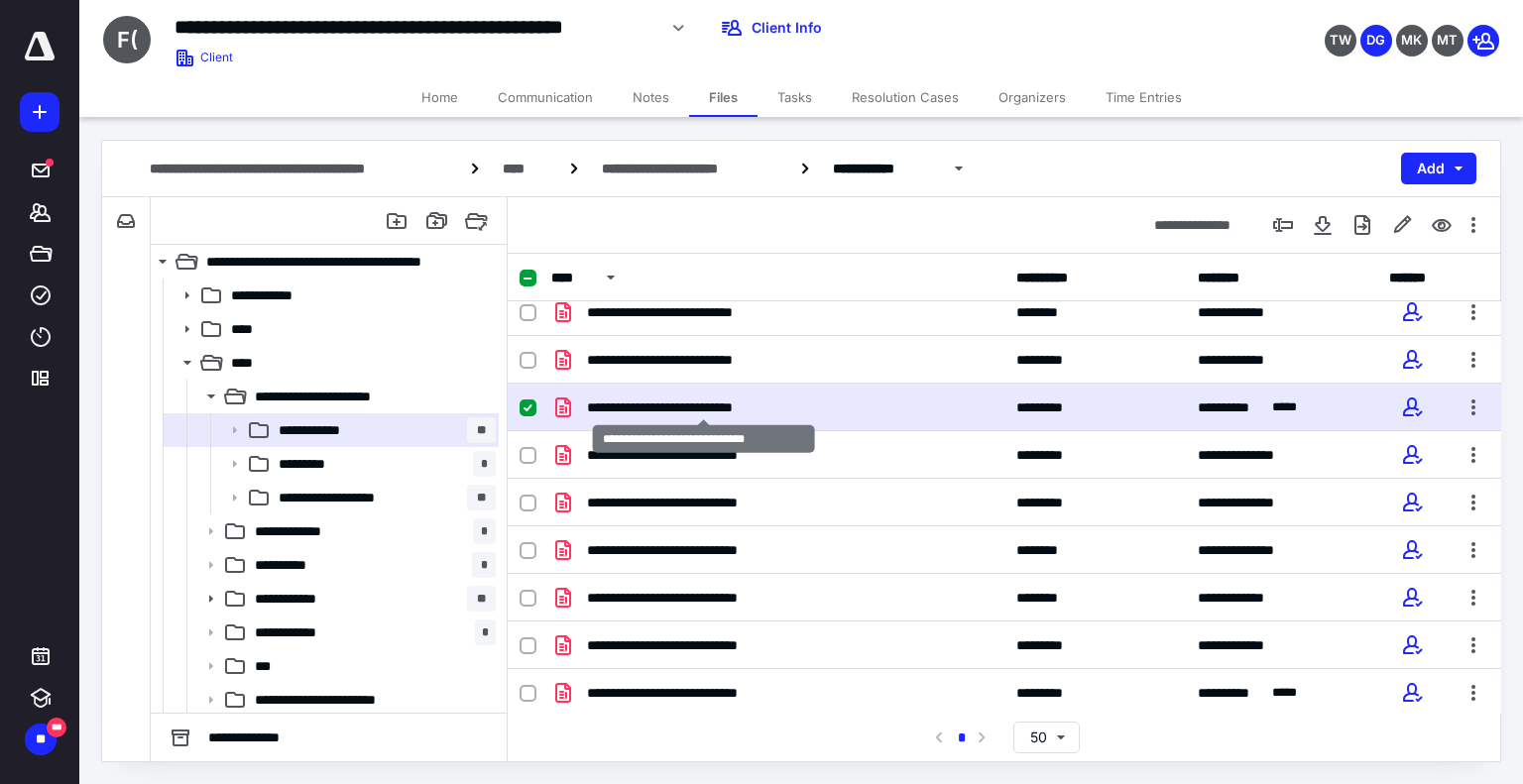 click on "**********" at bounding box center (704, 407) 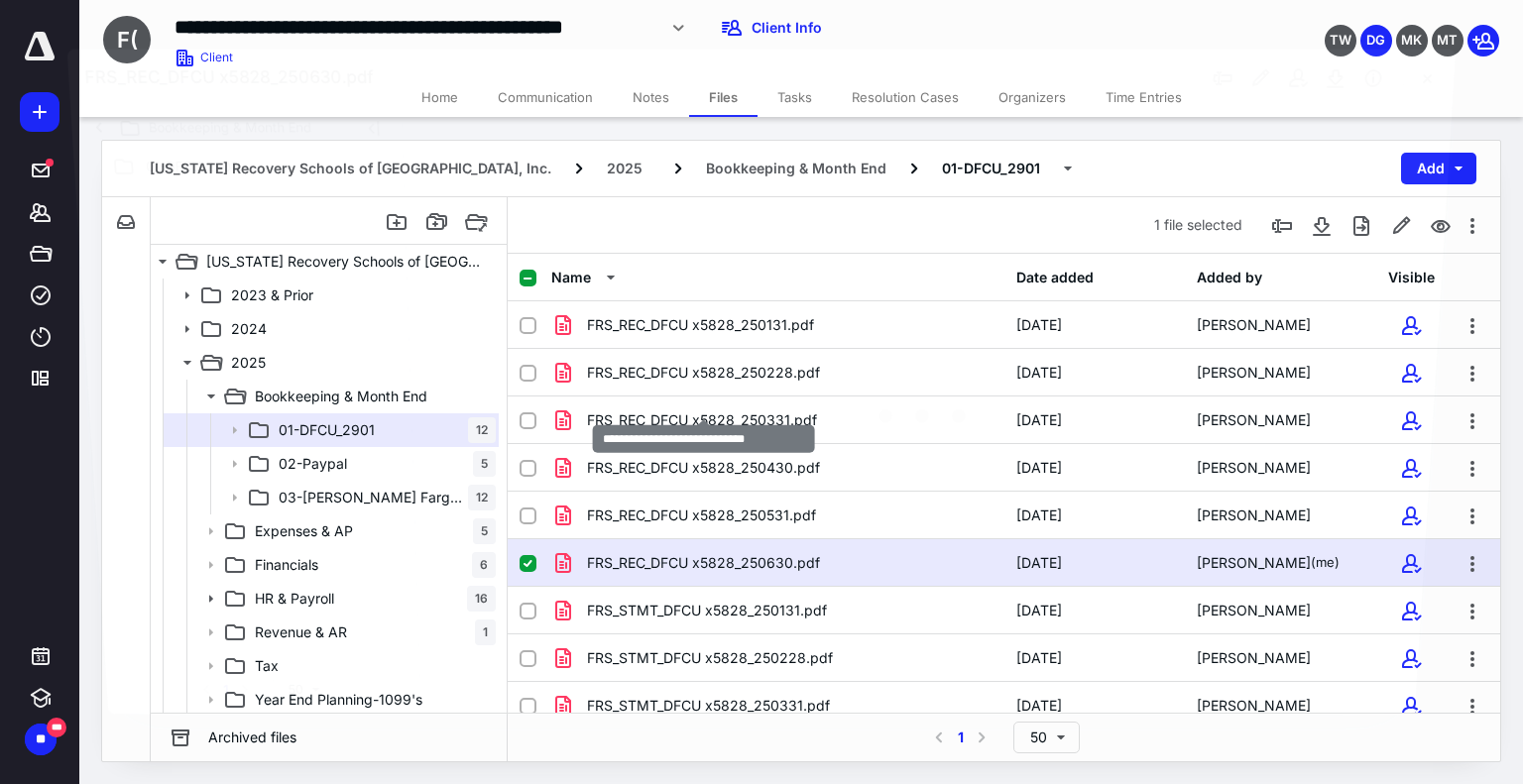 scroll, scrollTop: 156, scrollLeft: 0, axis: vertical 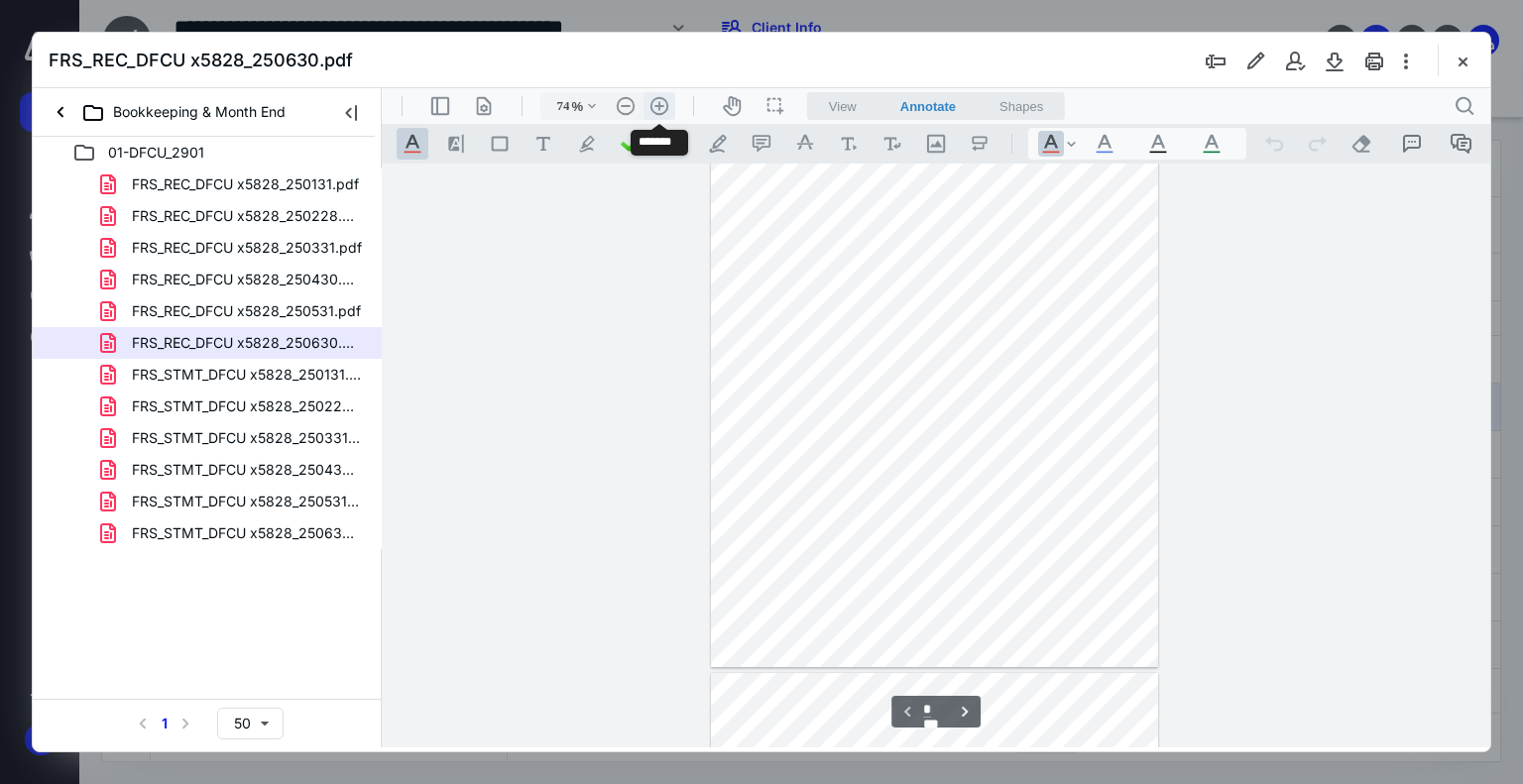 click on ".cls-1{fill:#abb0c4;} icon - header - zoom - in - line" at bounding box center (659, 106) 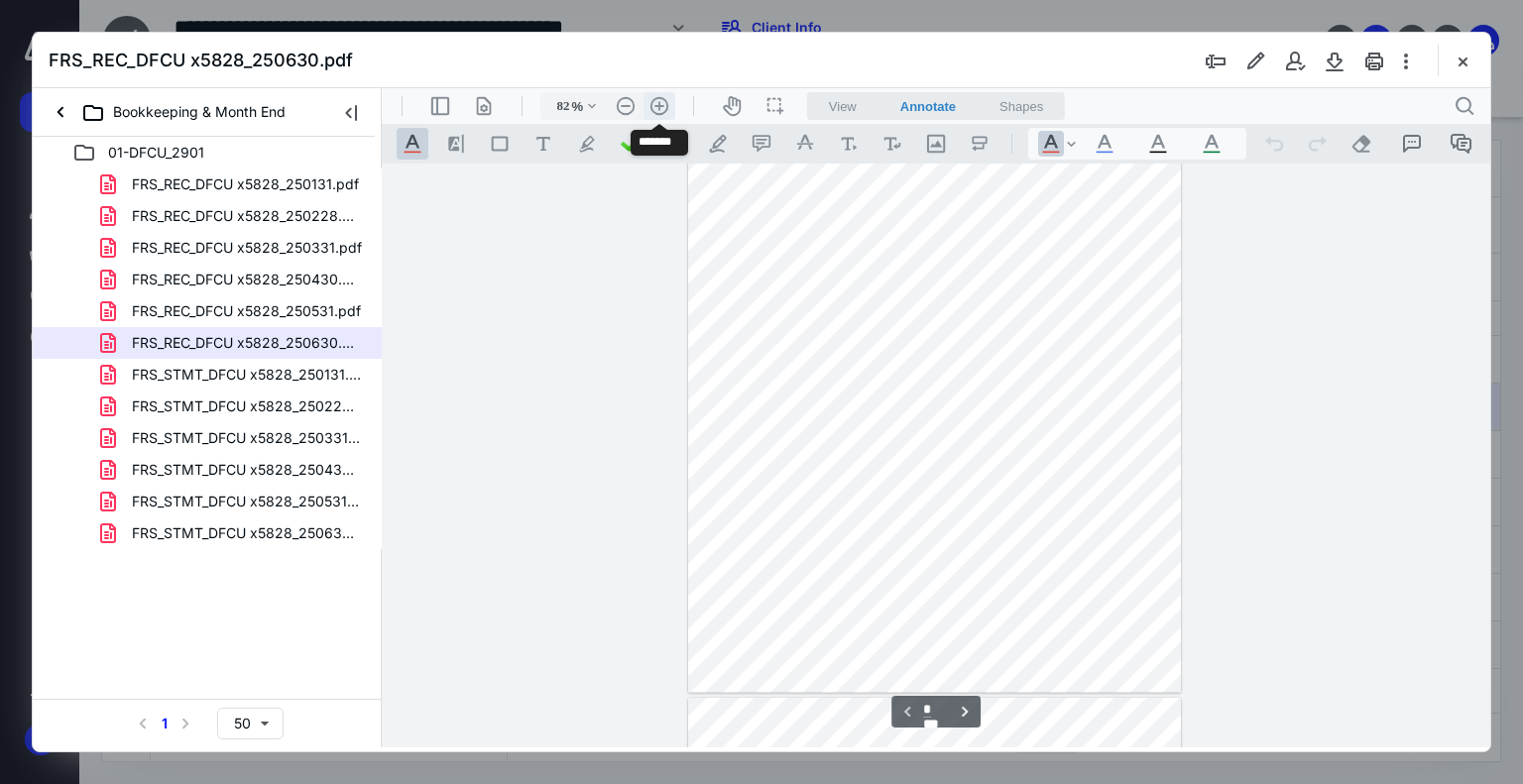 click on ".cls-1{fill:#abb0c4;} icon - header - zoom - in - line" at bounding box center (659, 106) 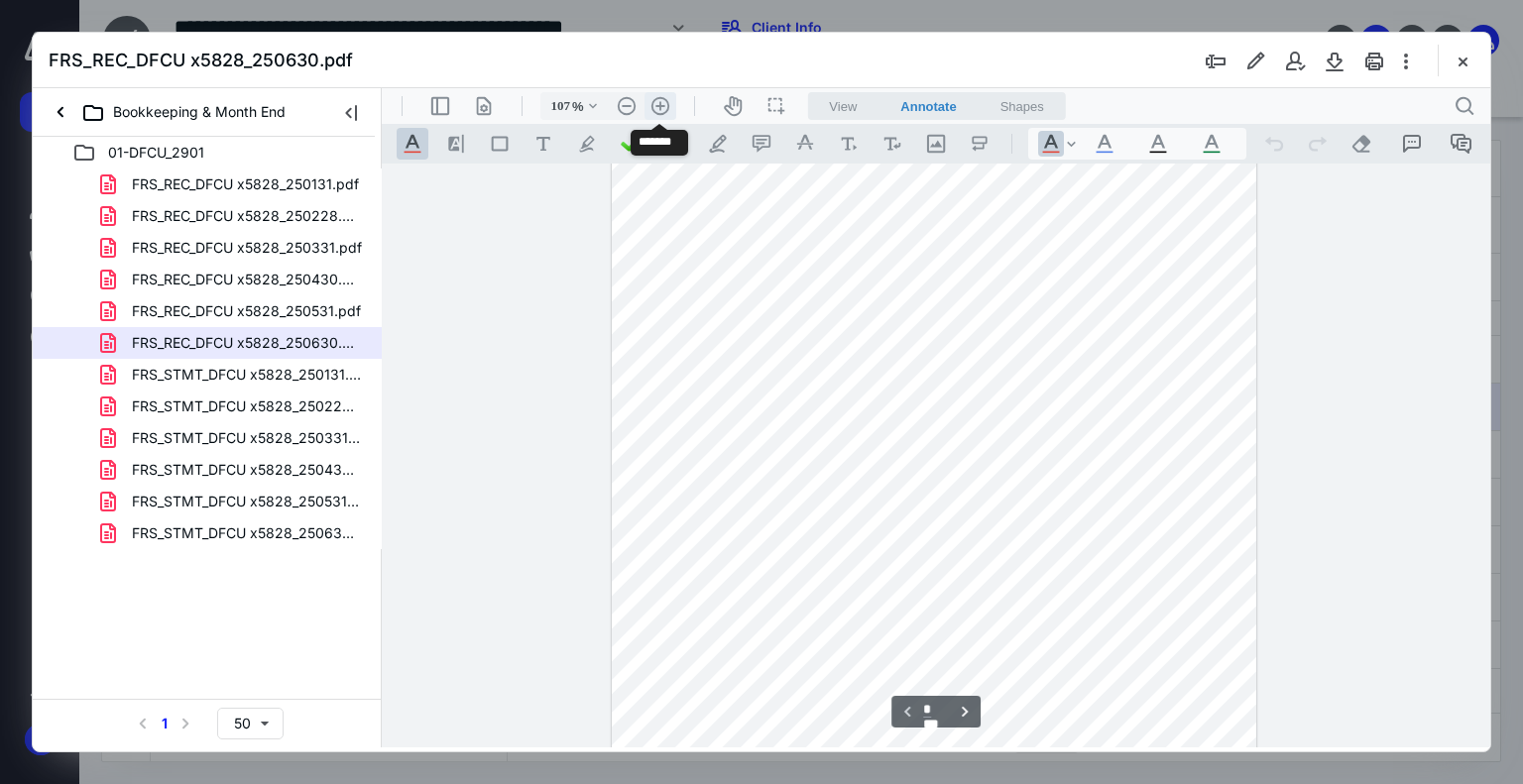 click on ".cls-1{fill:#abb0c4;} icon - header - zoom - in - line" at bounding box center (660, 106) 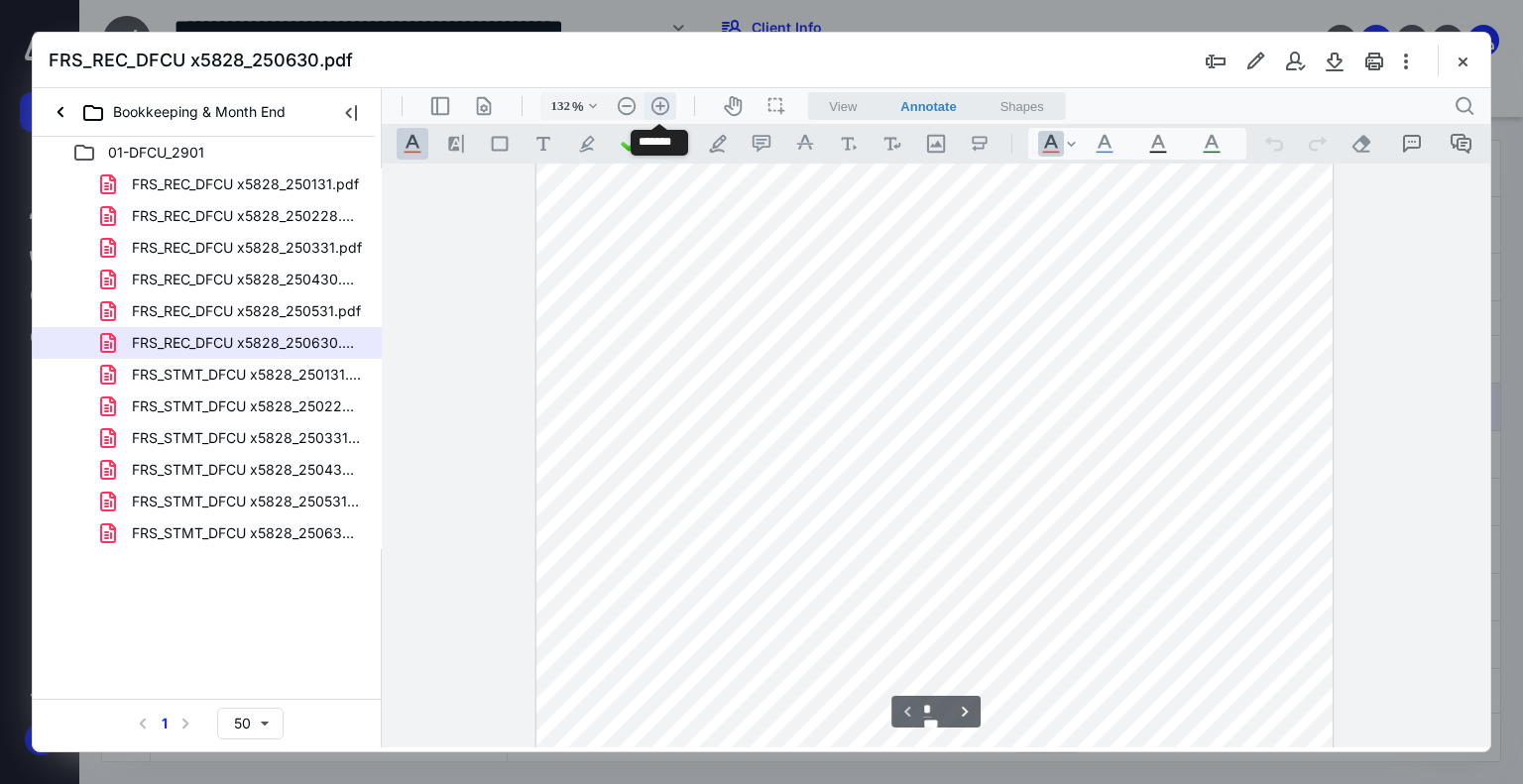click on ".cls-1{fill:#abb0c4;} icon - header - zoom - in - line" at bounding box center (660, 106) 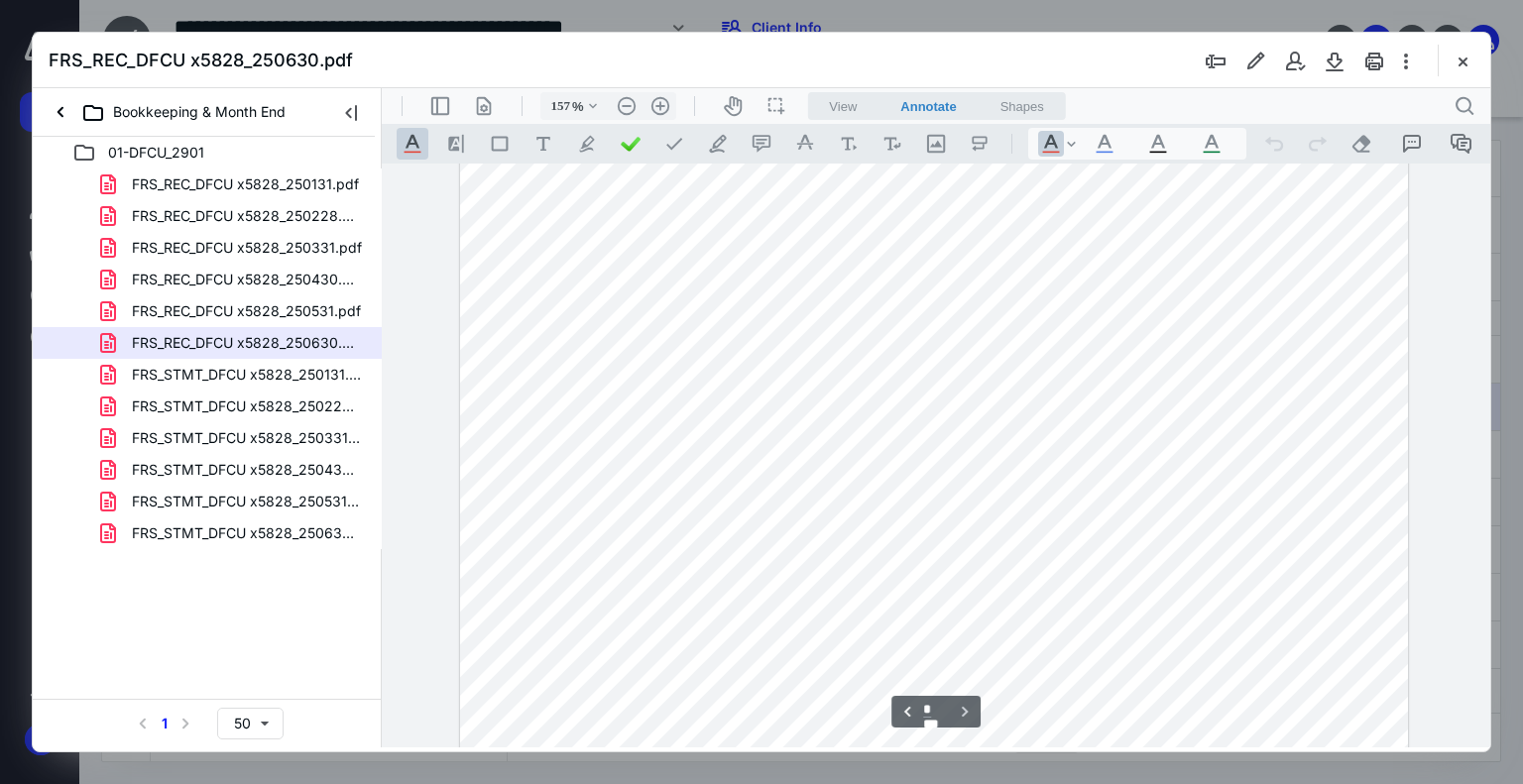 scroll, scrollTop: 1388, scrollLeft: 0, axis: vertical 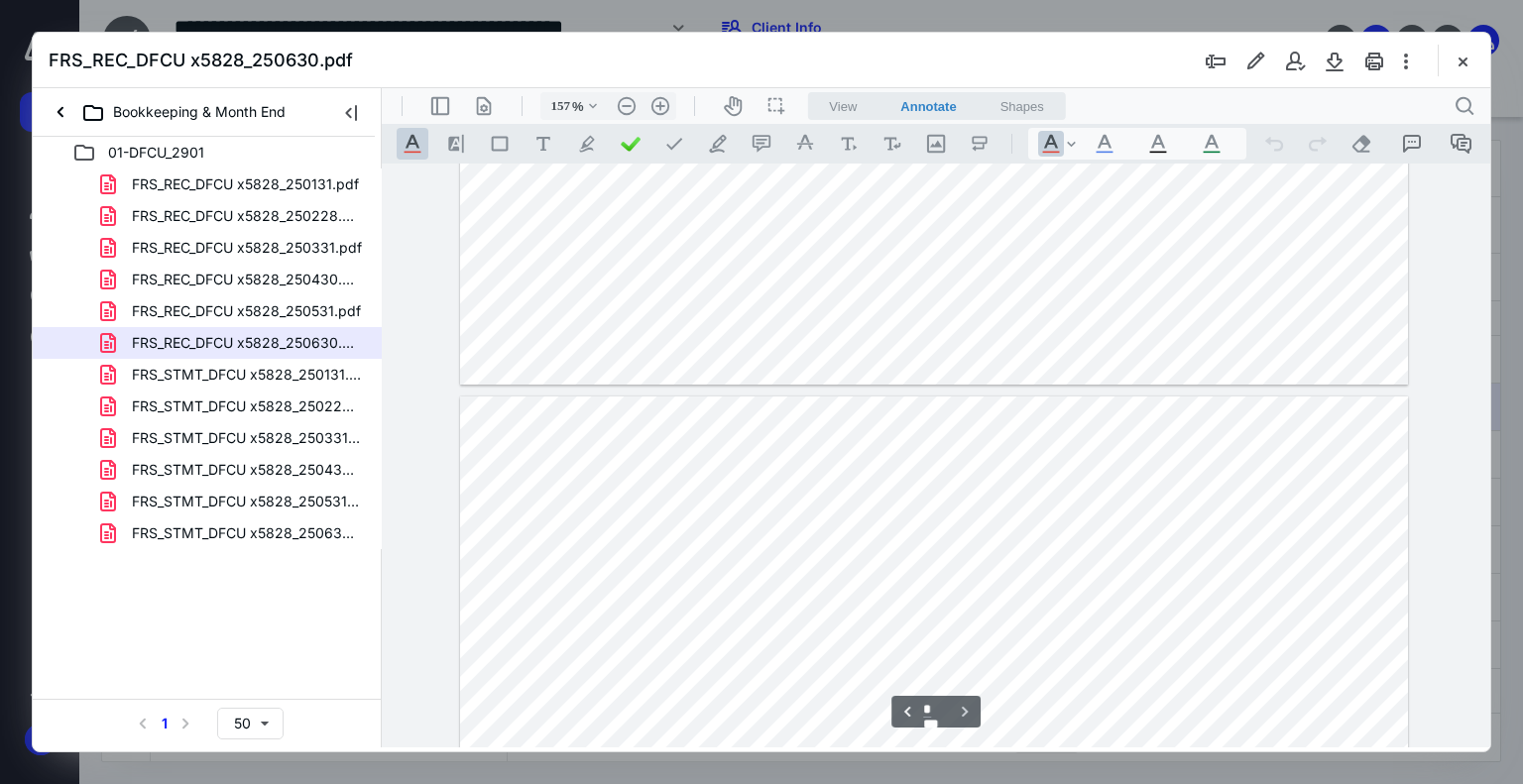 type on "*" 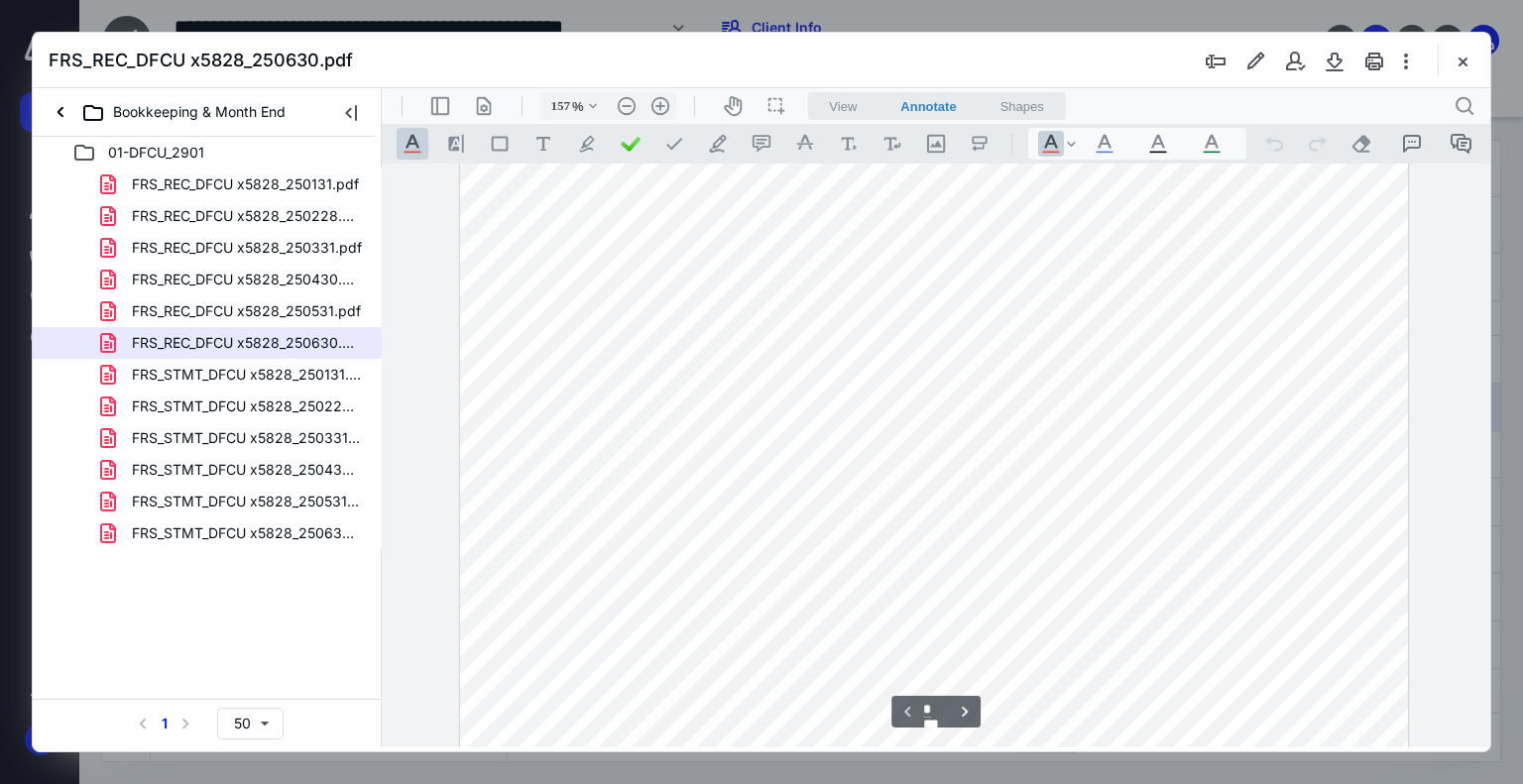 scroll, scrollTop: 0, scrollLeft: 0, axis: both 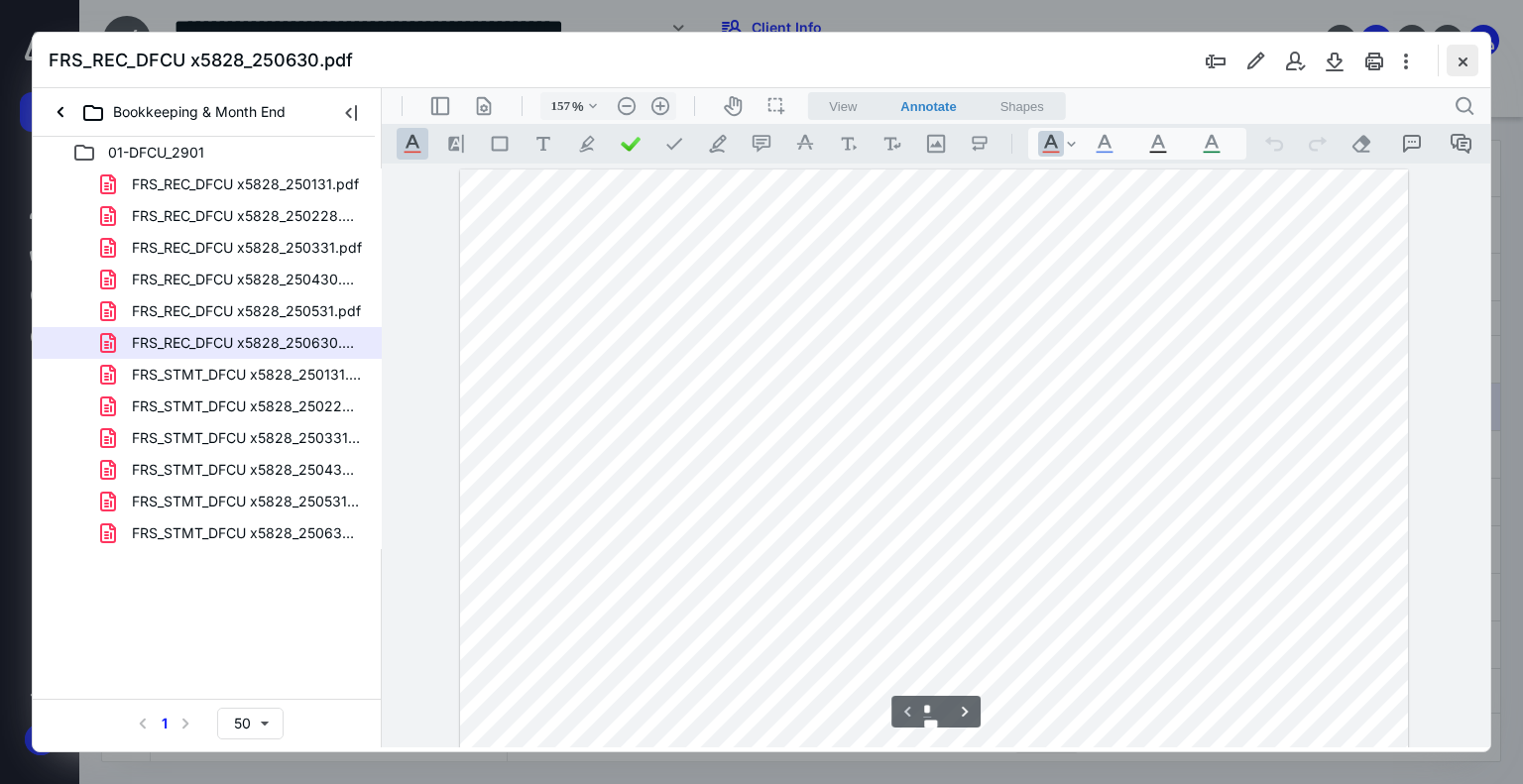 click at bounding box center [1463, 60] 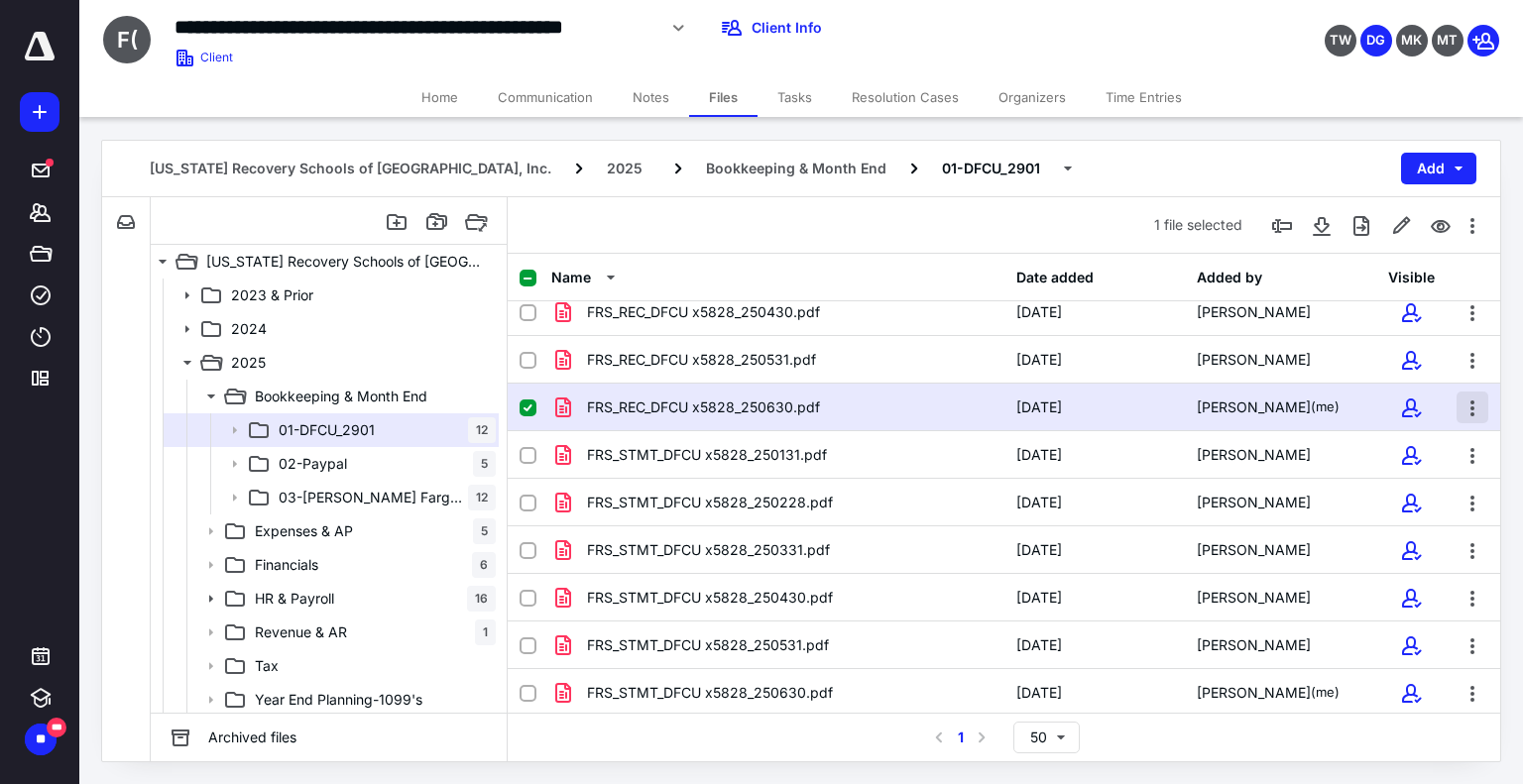 click at bounding box center (1472, 407) 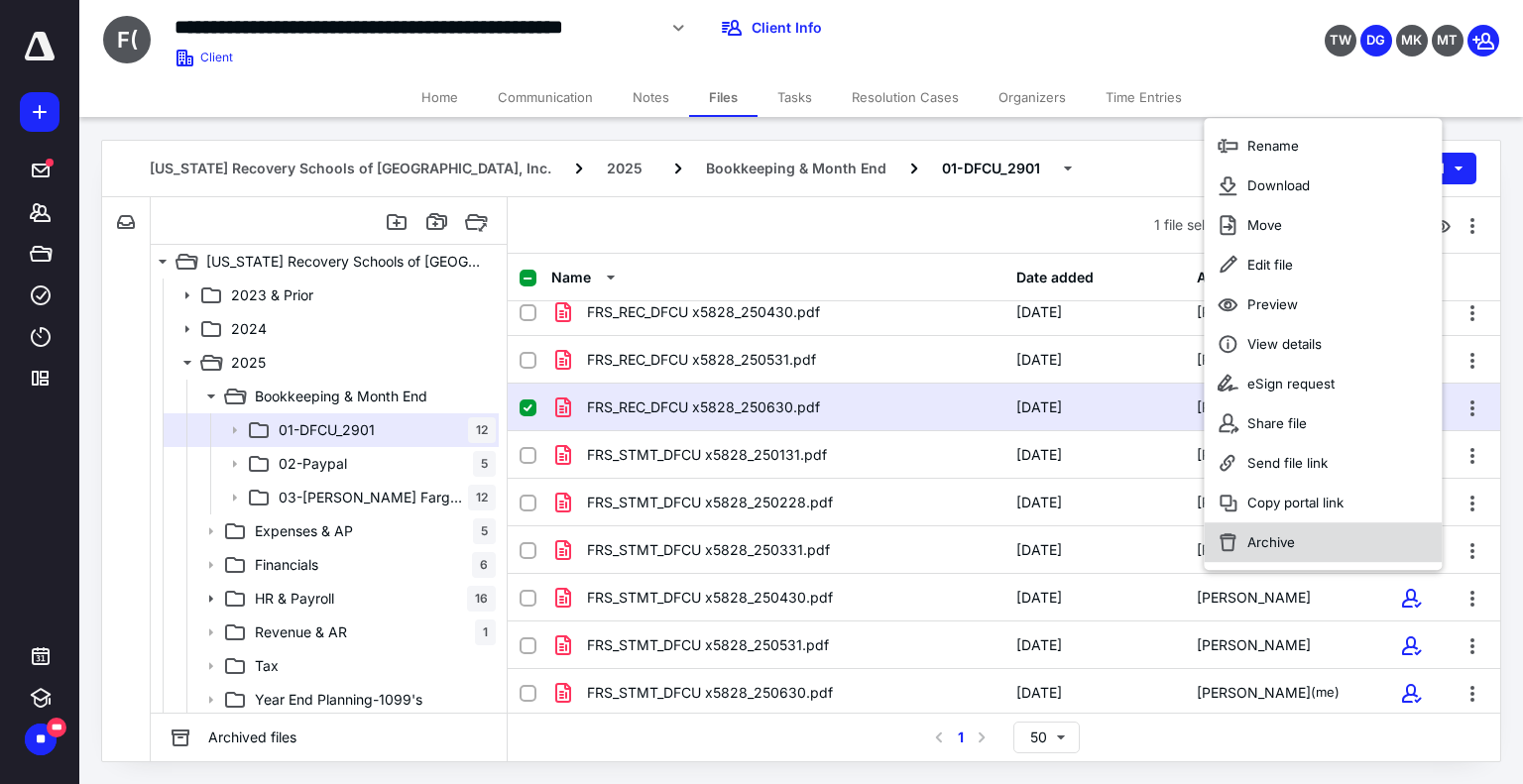 click on "Archive" at bounding box center [1271, 542] 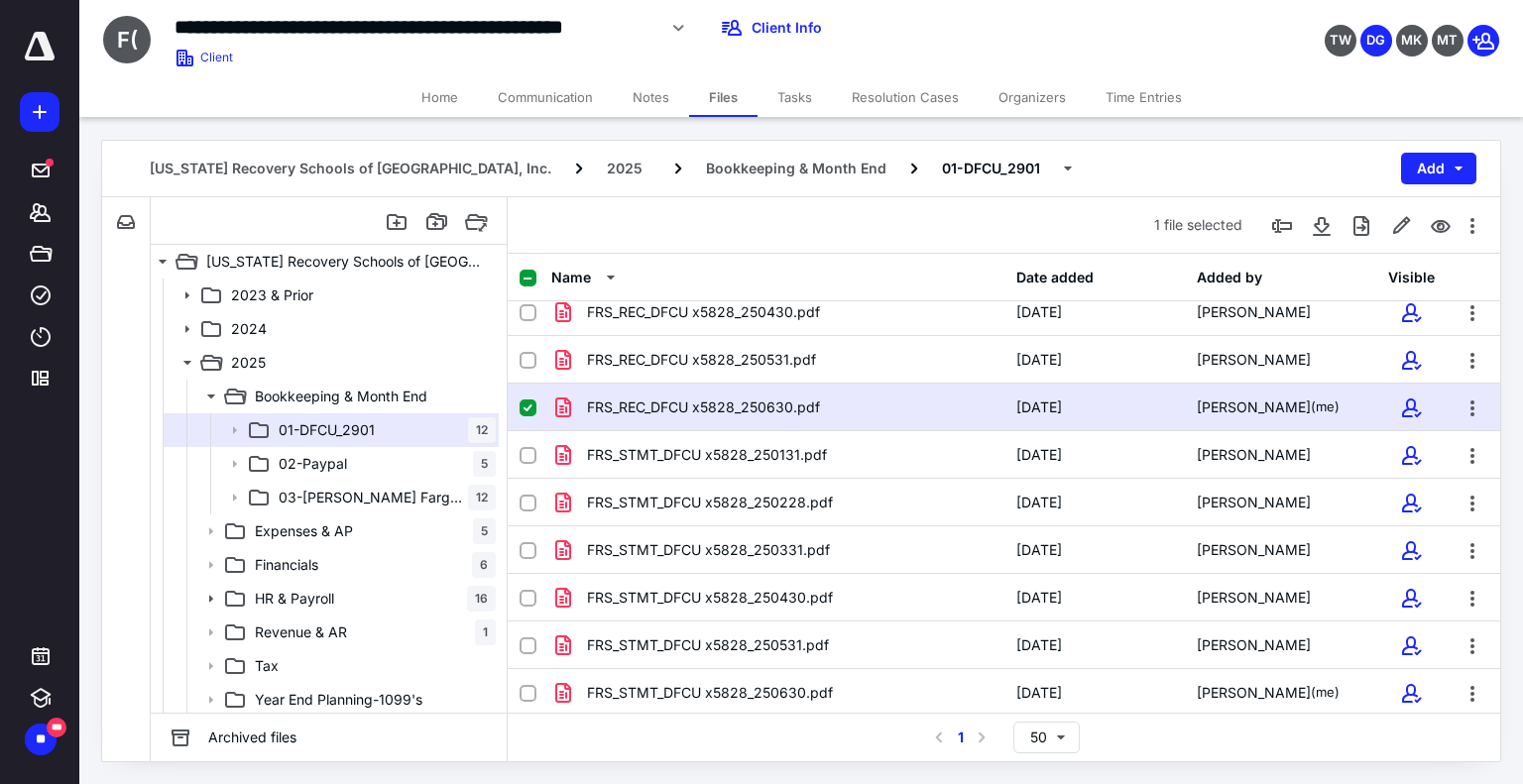 checkbox on "false" 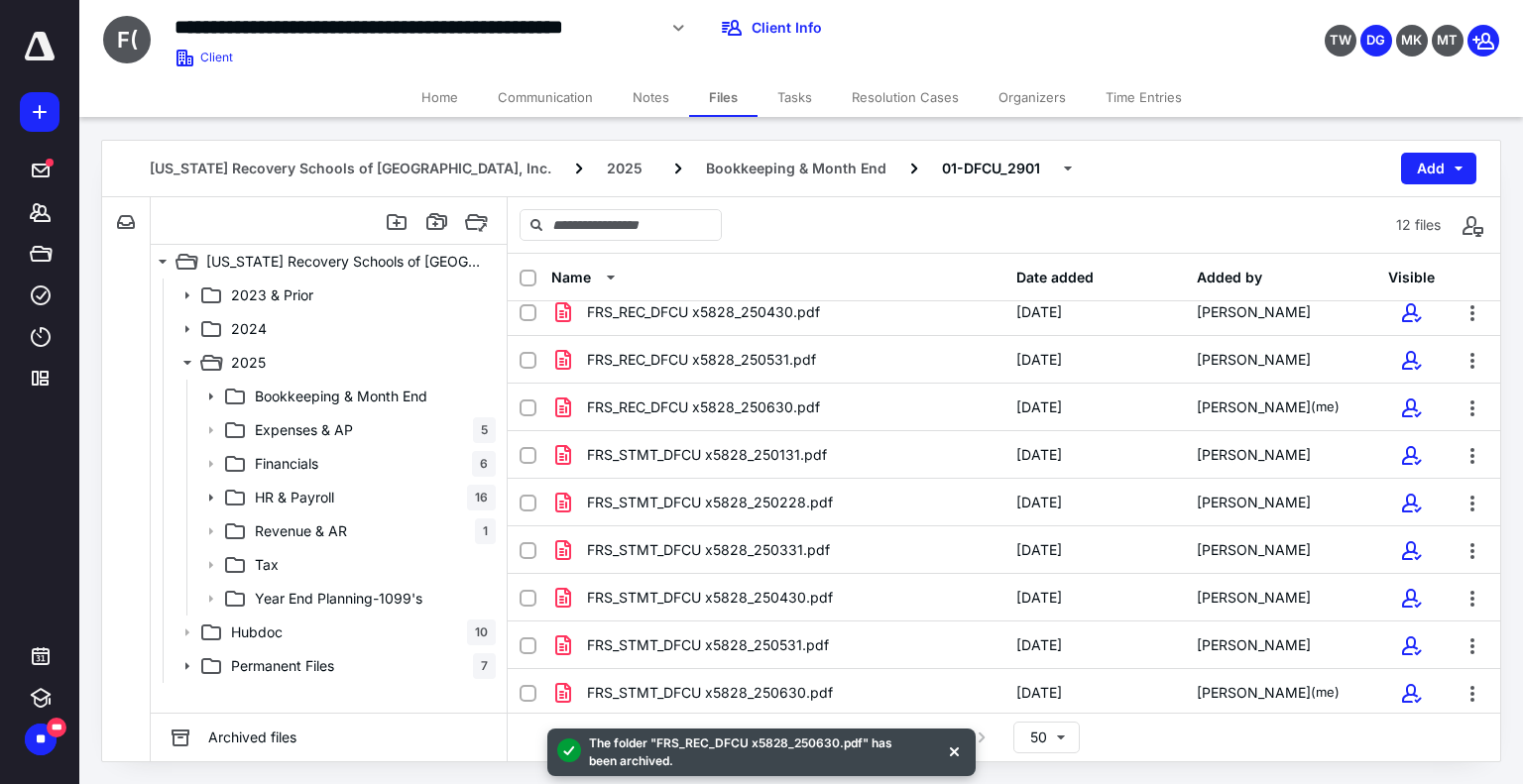 scroll, scrollTop: 108, scrollLeft: 0, axis: vertical 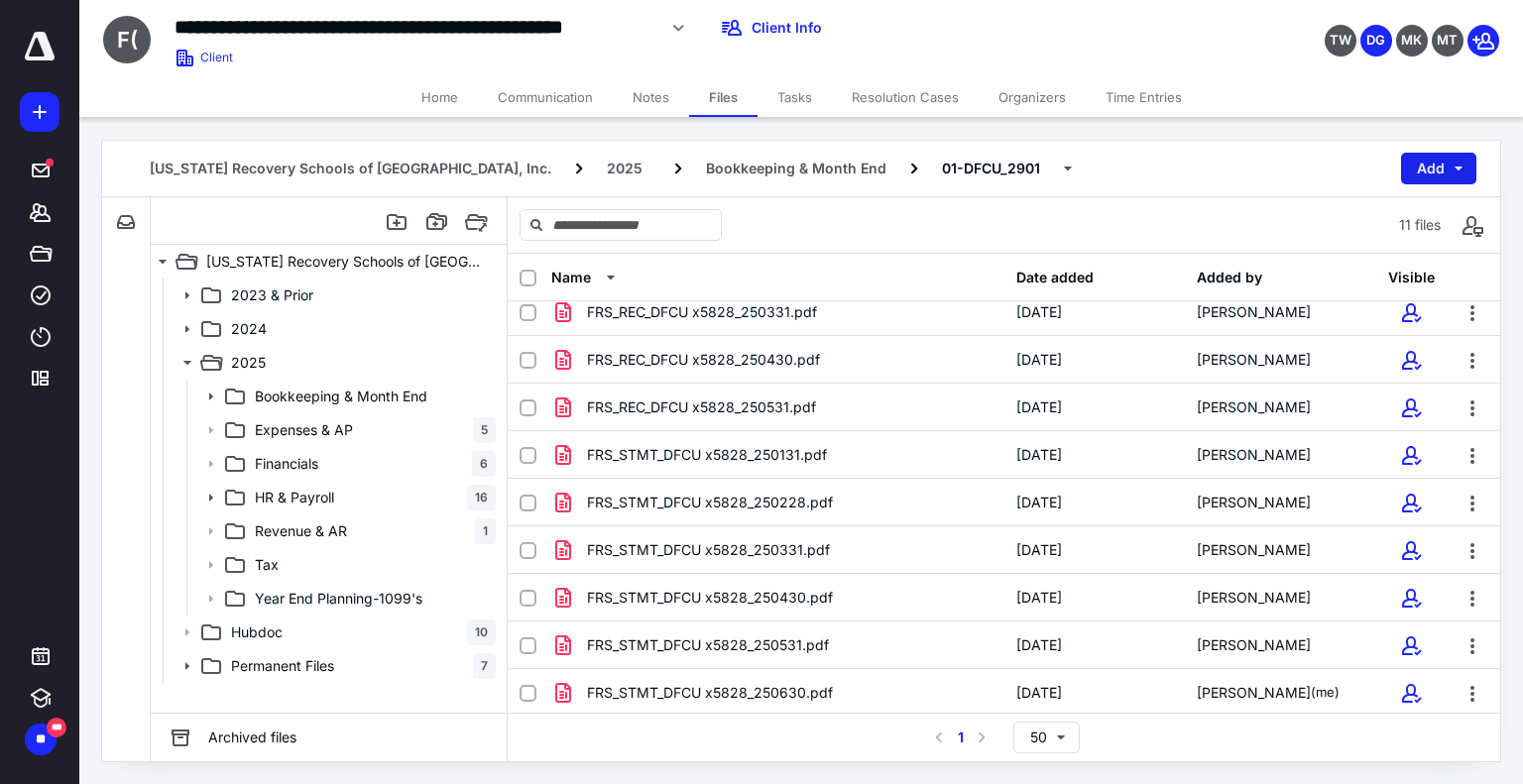 click on "Add" at bounding box center [1439, 168] 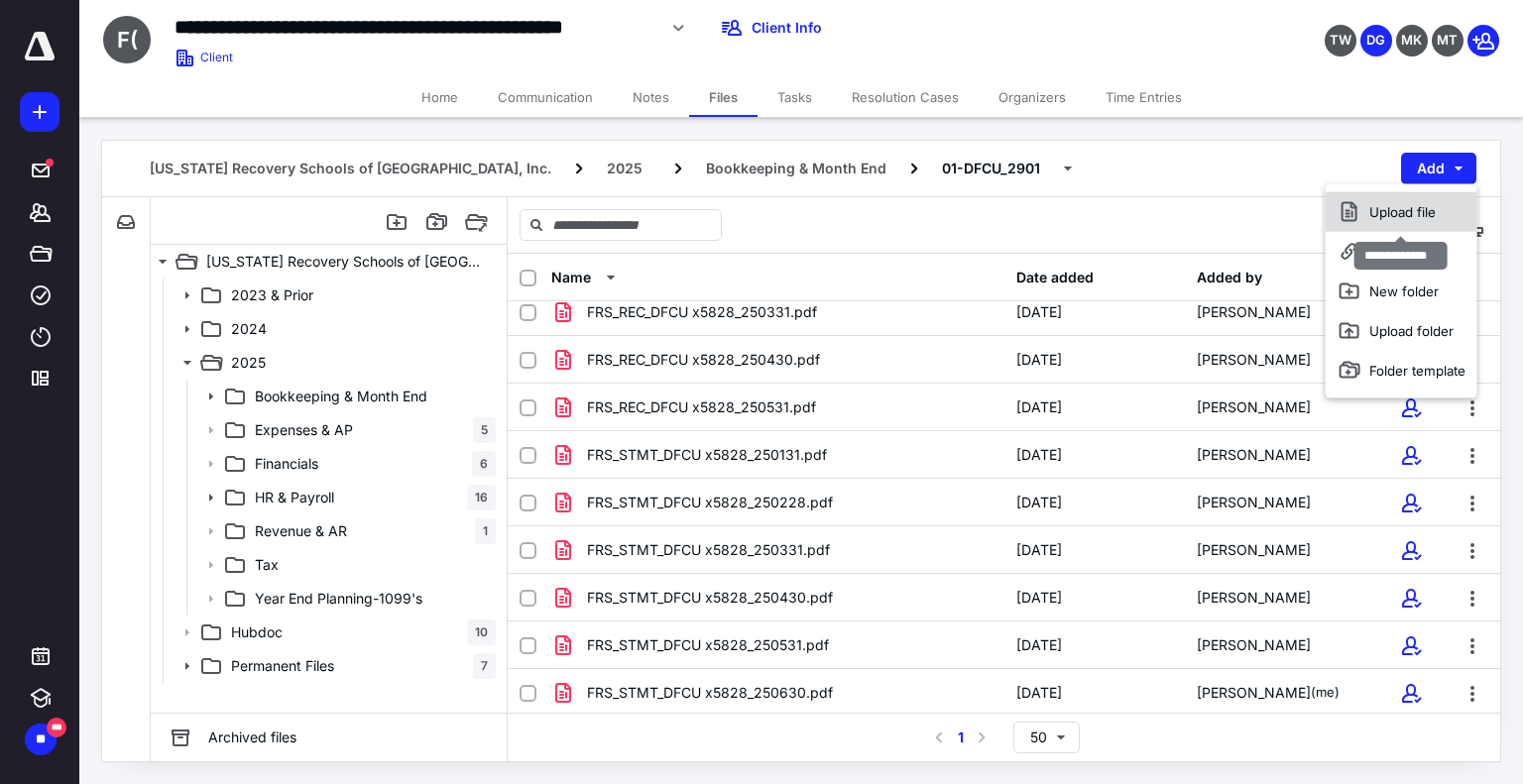 click on "Upload file" at bounding box center [1401, 212] 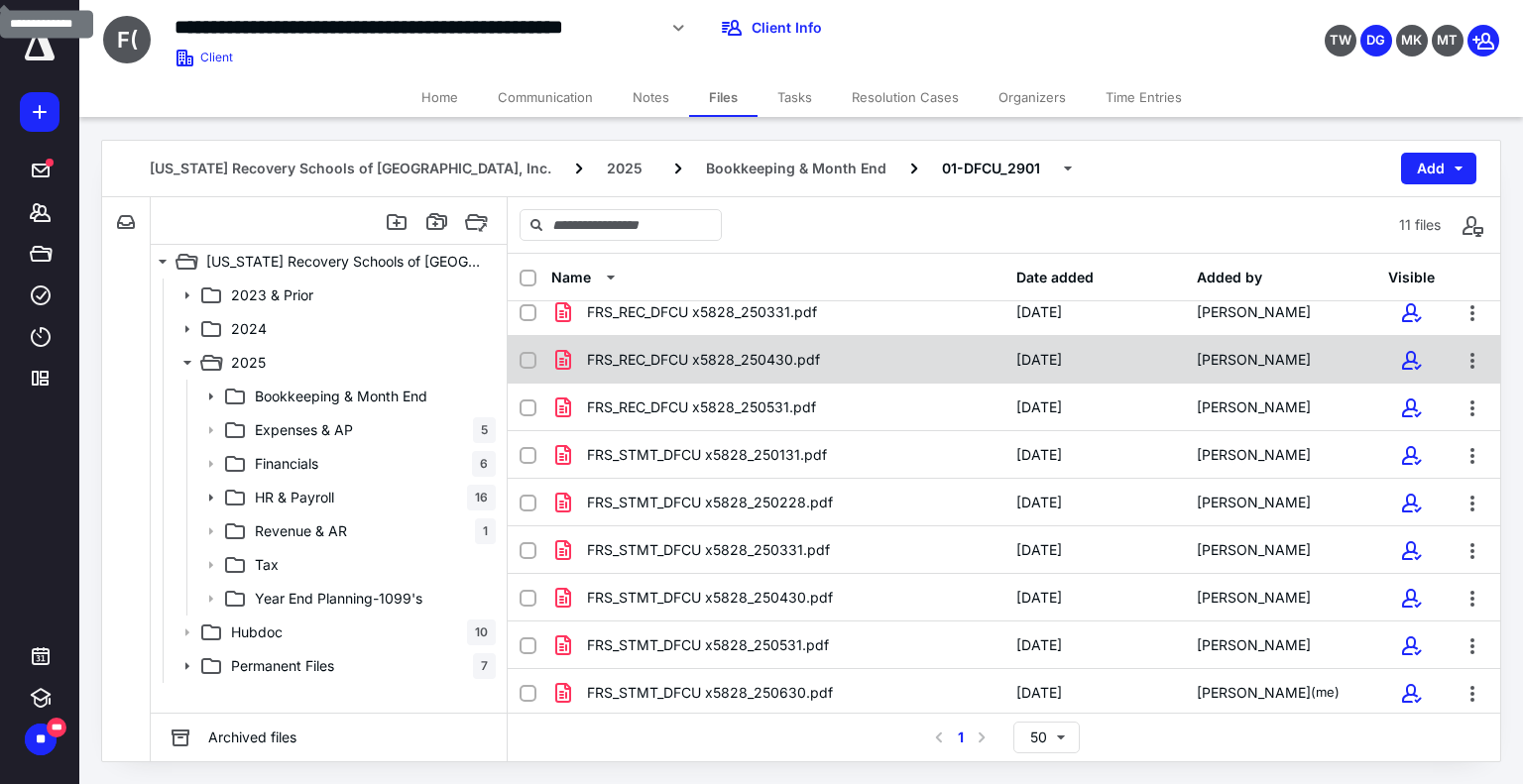 scroll, scrollTop: 156, scrollLeft: 0, axis: vertical 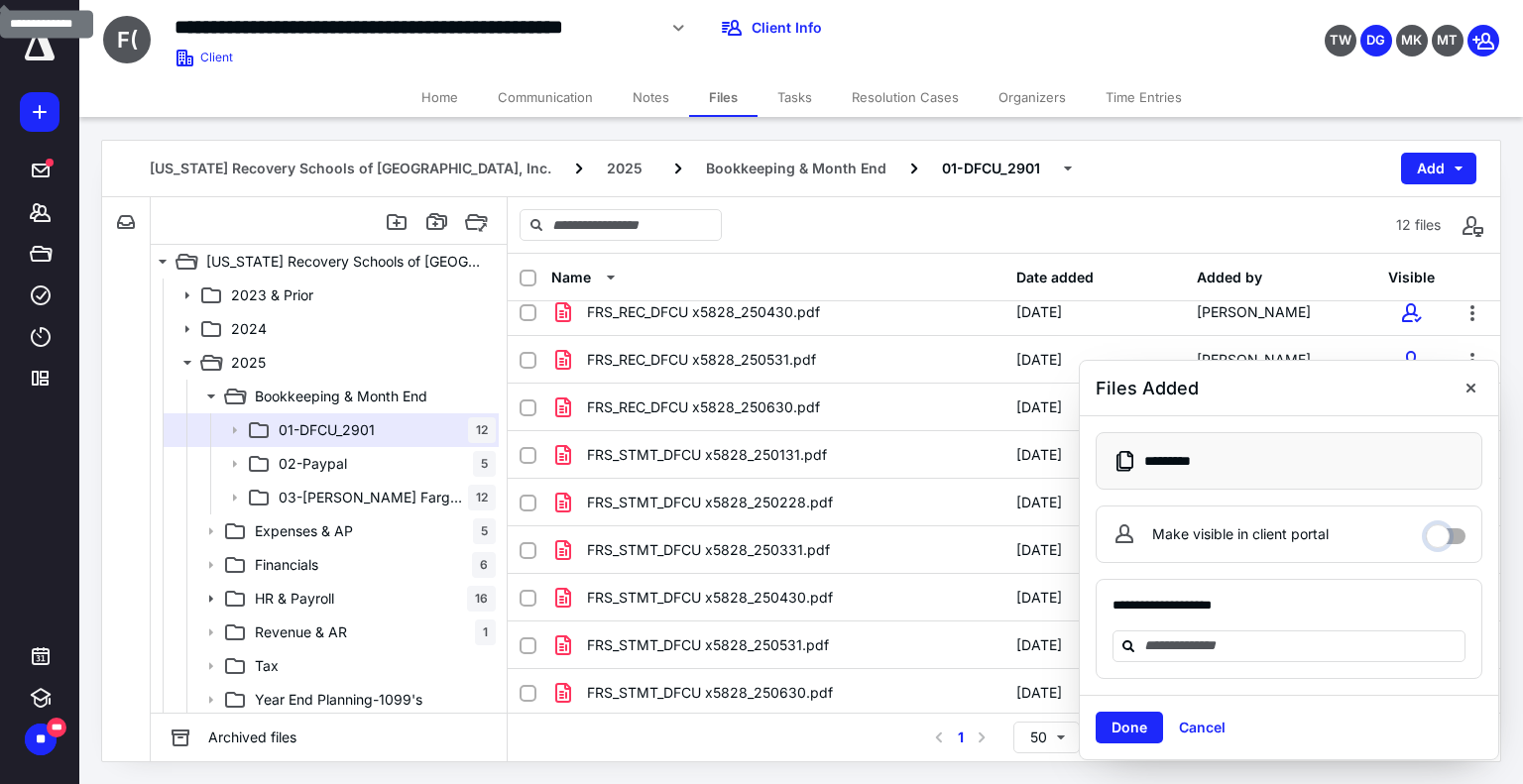 drag, startPoint x: 1457, startPoint y: 529, endPoint x: 1446, endPoint y: 532, distance: 11.401754 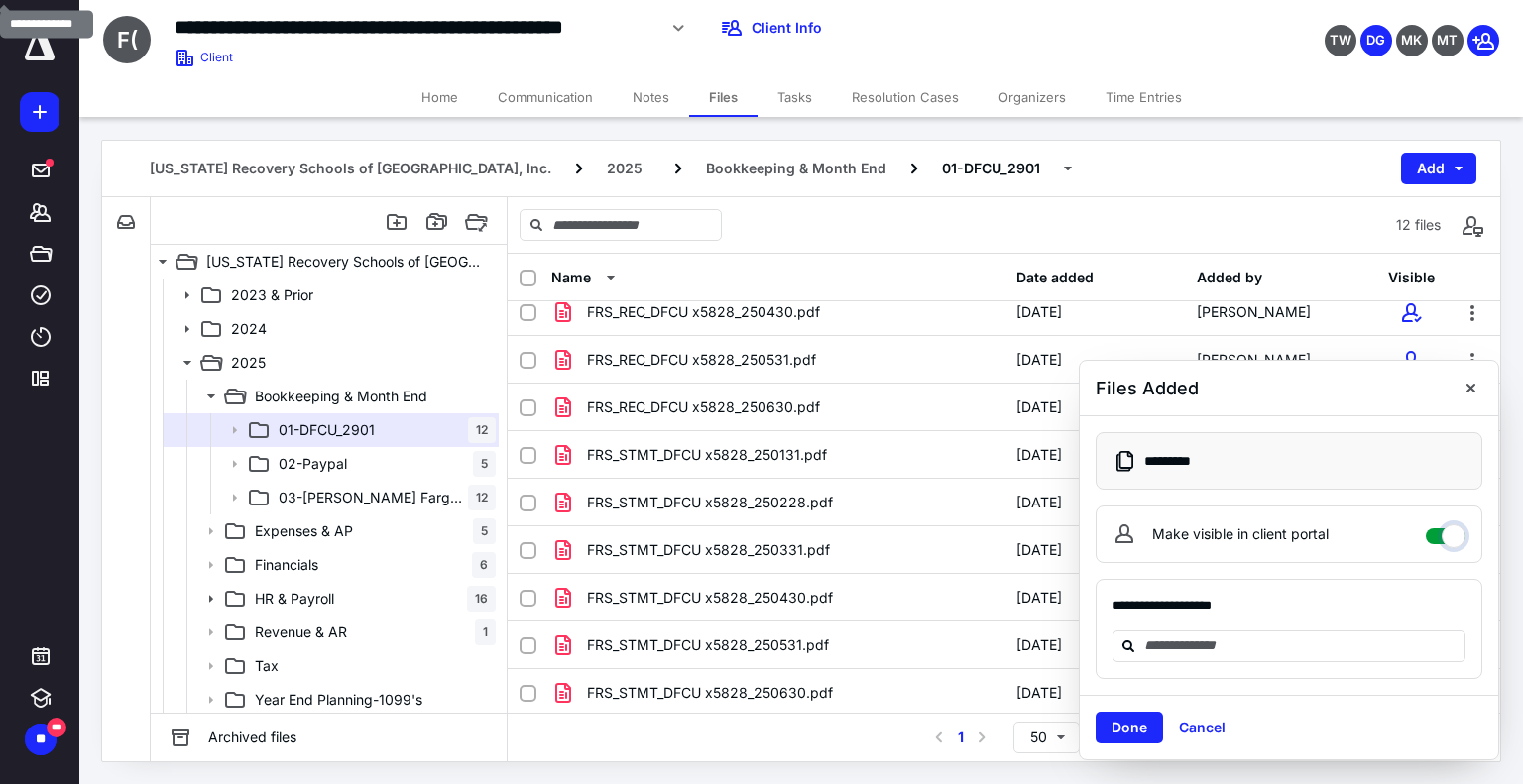 checkbox on "****" 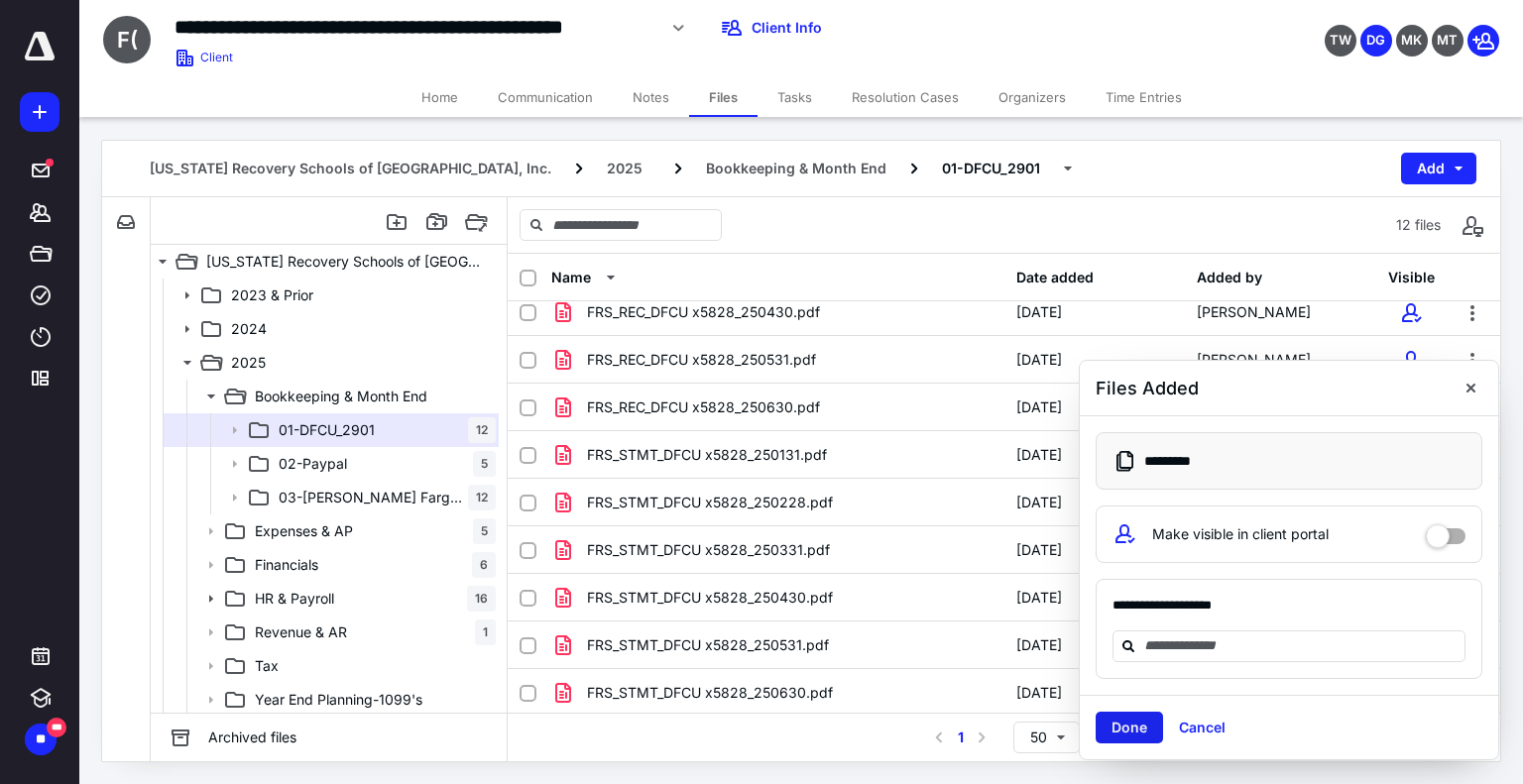 click on "Done" at bounding box center (1129, 728) 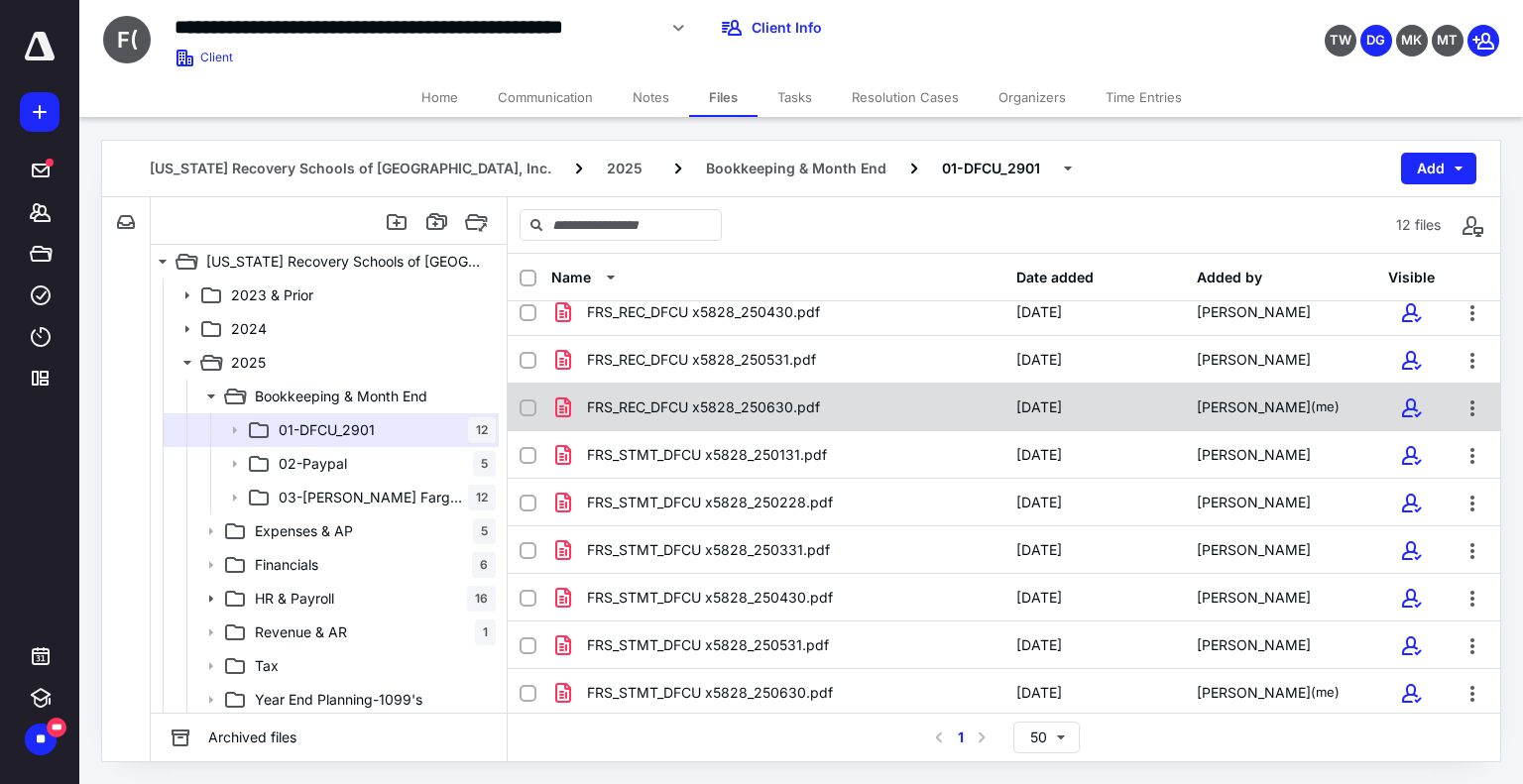 click on "FRS_REC_DFCU x5828_250630.pdf" at bounding box center [777, 407] 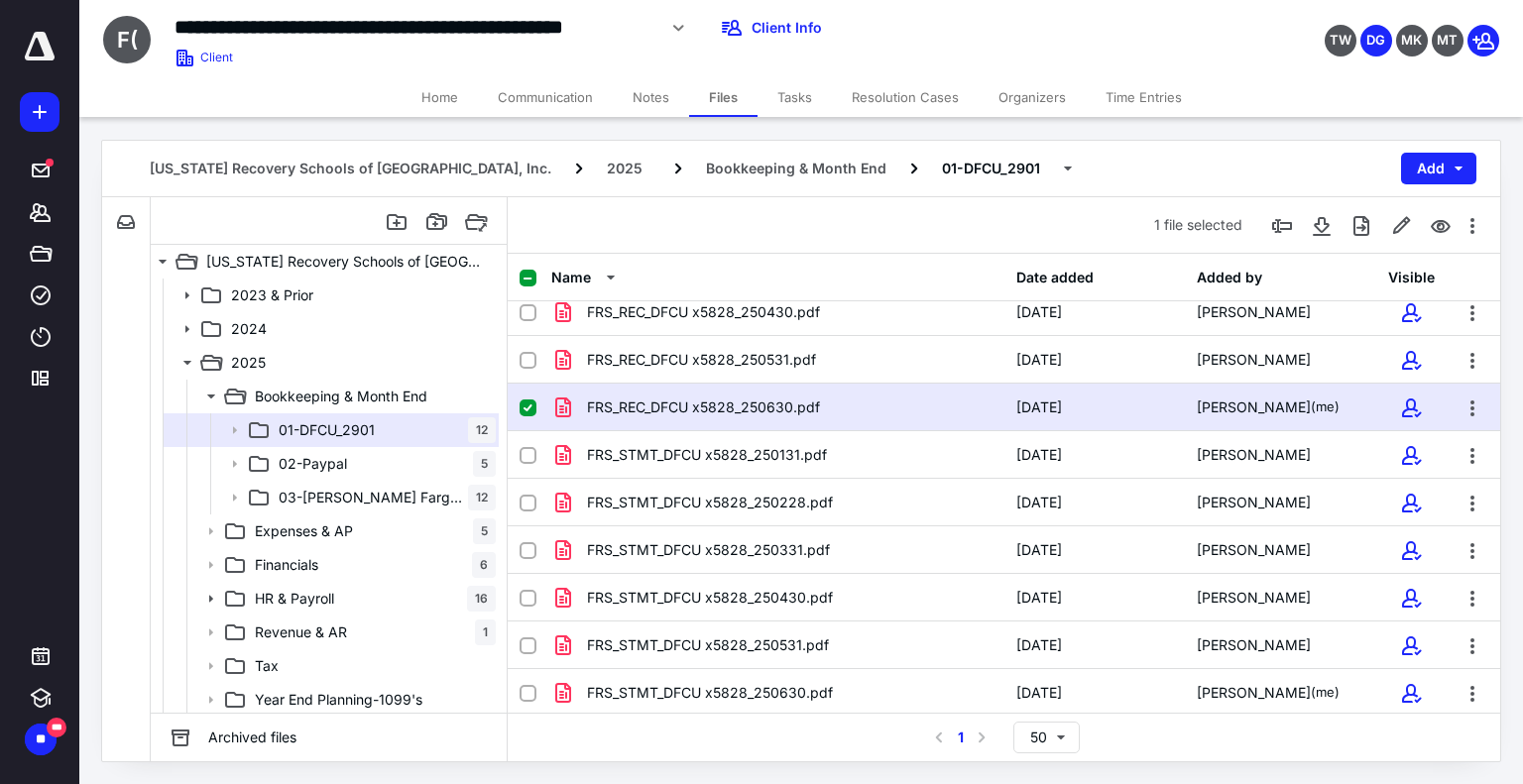click on "FRS_REC_DFCU x5828_250630.pdf" at bounding box center [777, 407] 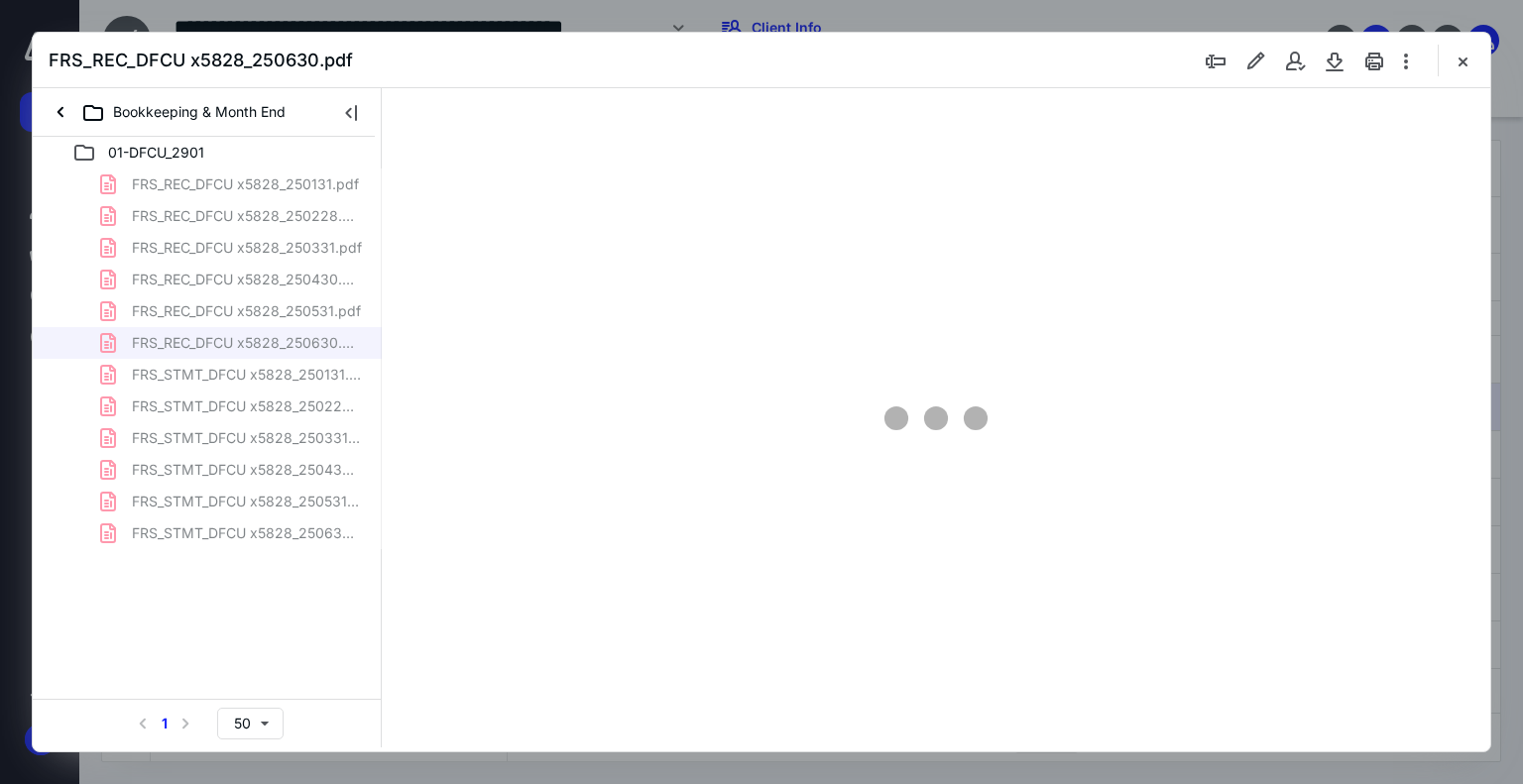 scroll, scrollTop: 0, scrollLeft: 0, axis: both 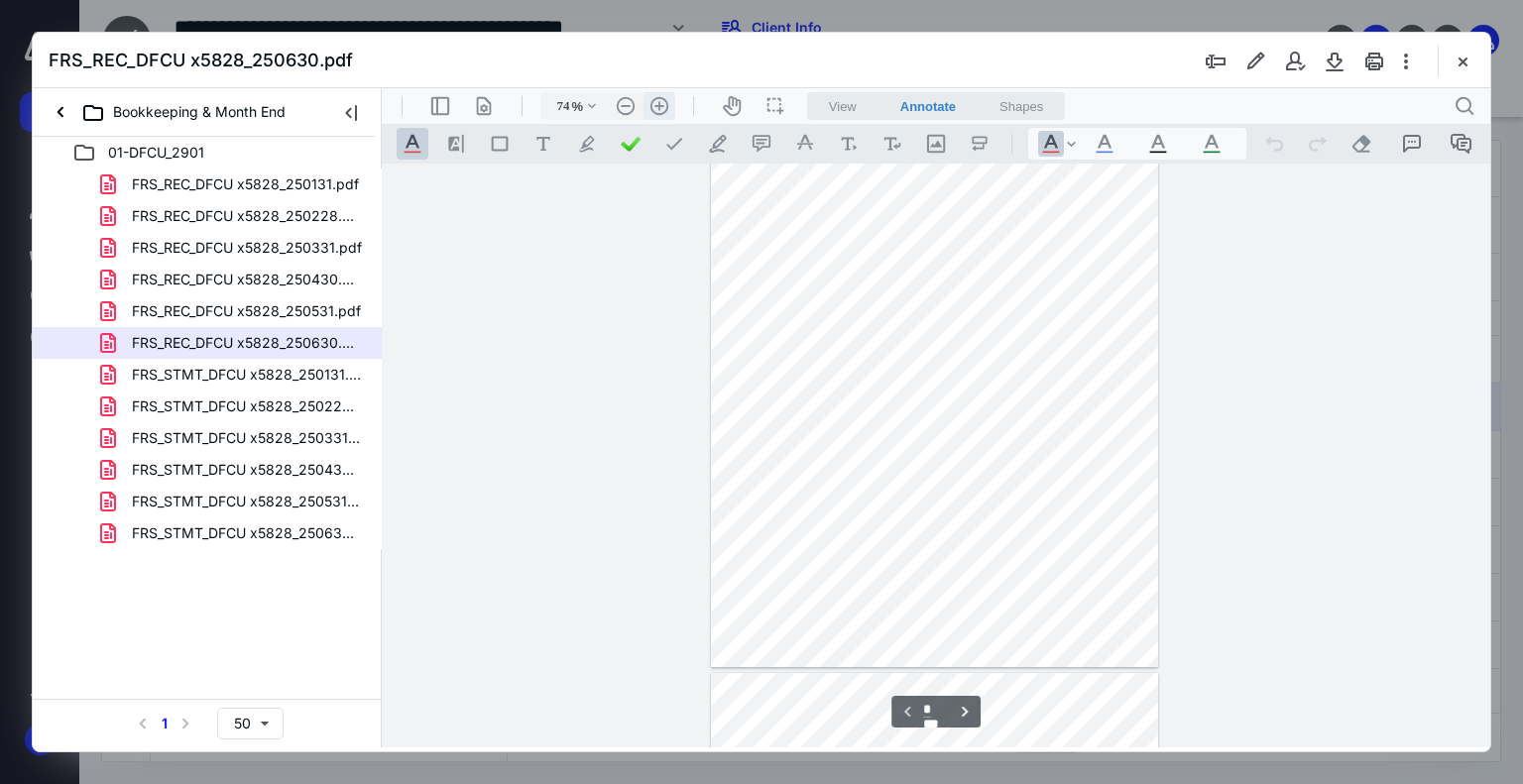click on ".cls-1{fill:#abb0c4;} icon - header - zoom - in - line" at bounding box center [659, 106] 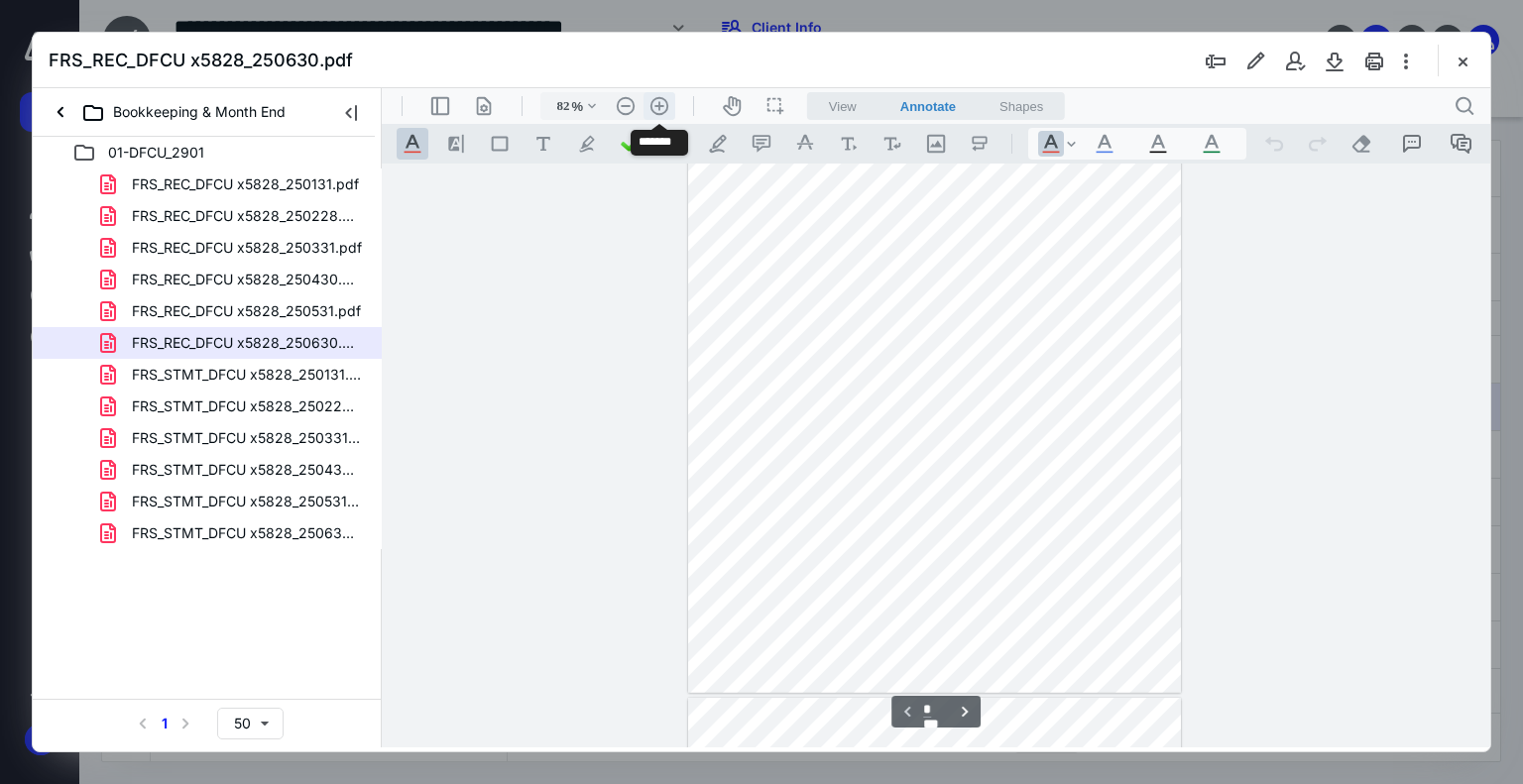click on ".cls-1{fill:#abb0c4;} icon - header - zoom - in - line" at bounding box center [659, 106] 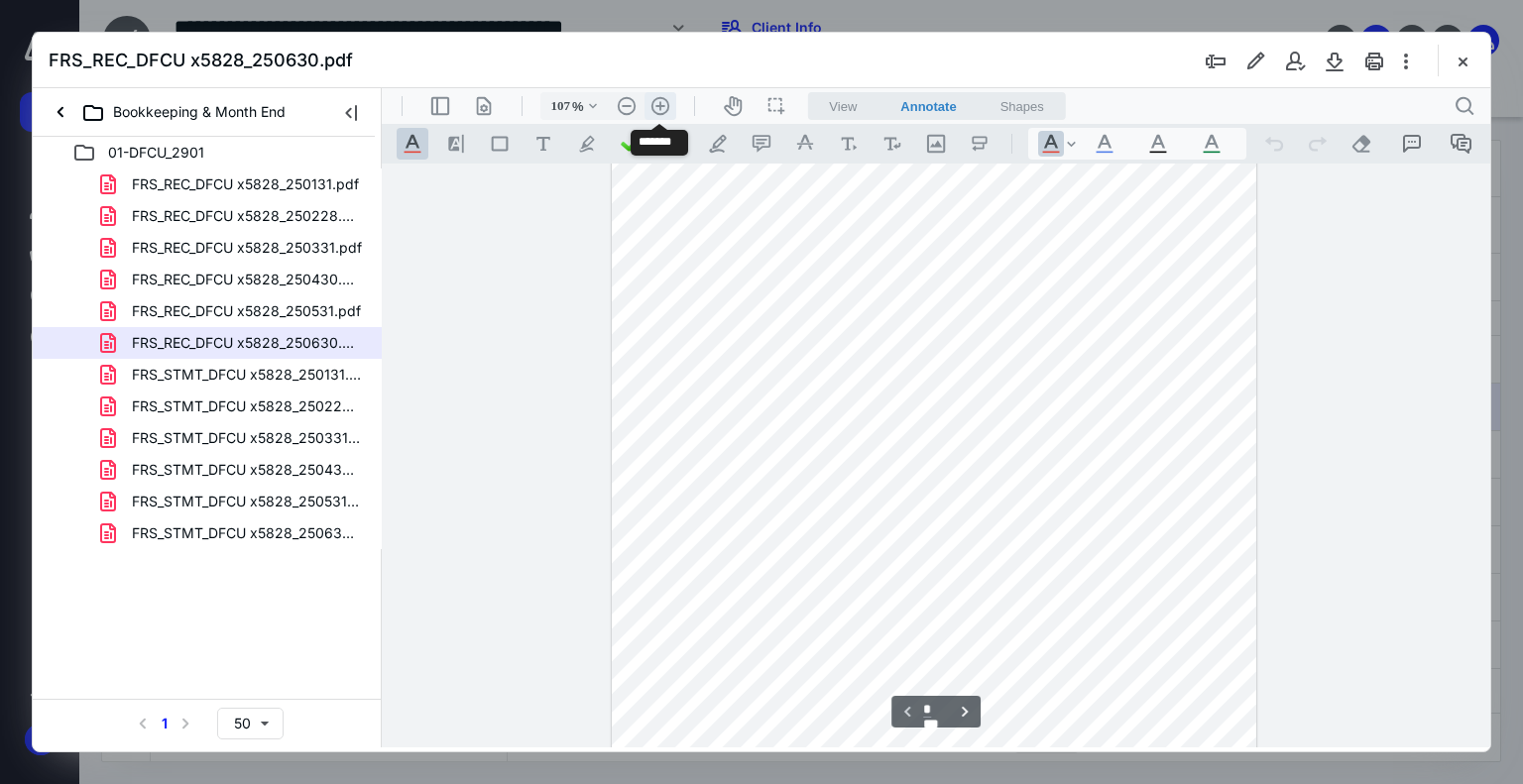 click on ".cls-1{fill:#abb0c4;} icon - header - zoom - in - line" at bounding box center (660, 106) 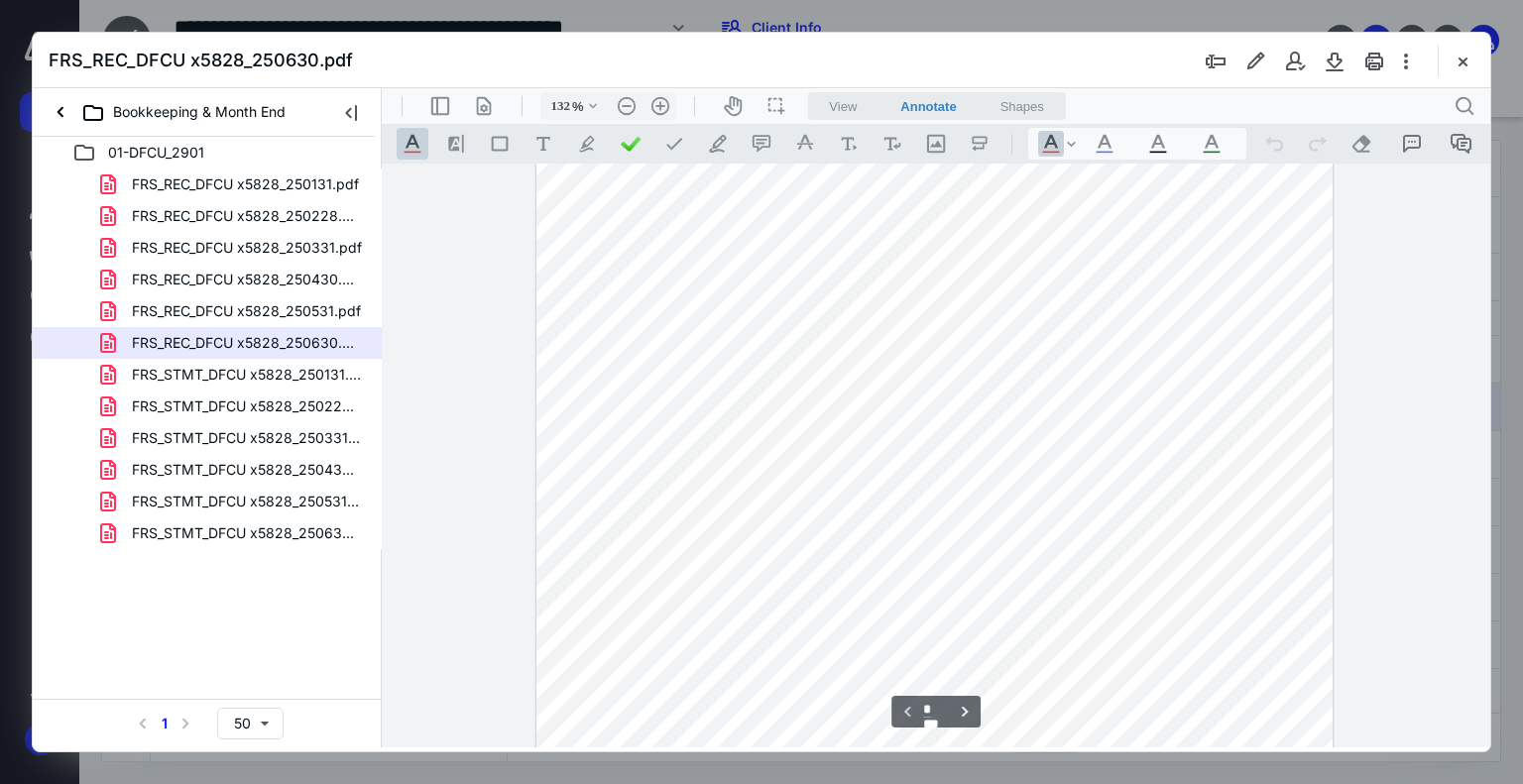 scroll, scrollTop: 0, scrollLeft: 0, axis: both 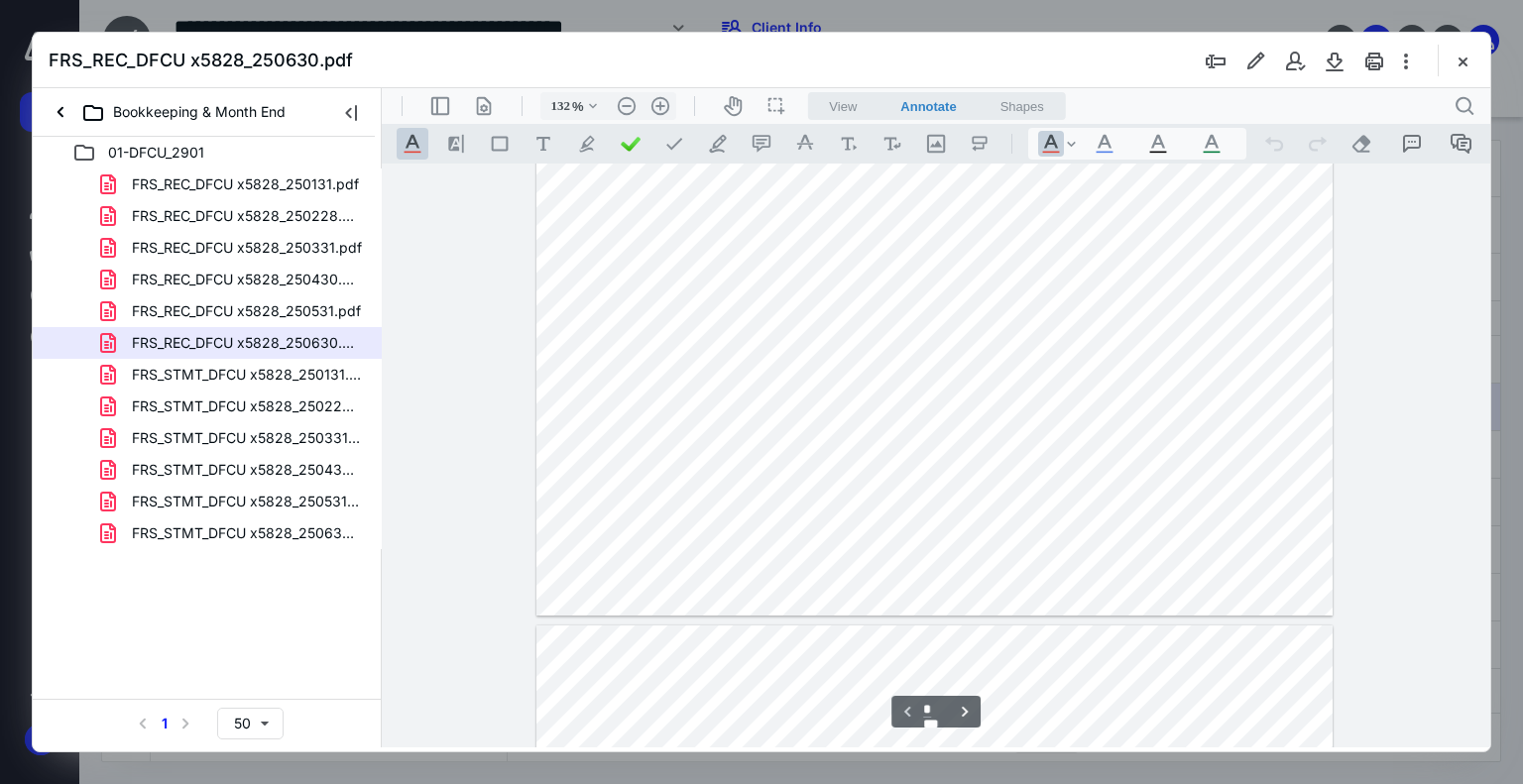 type on "*" 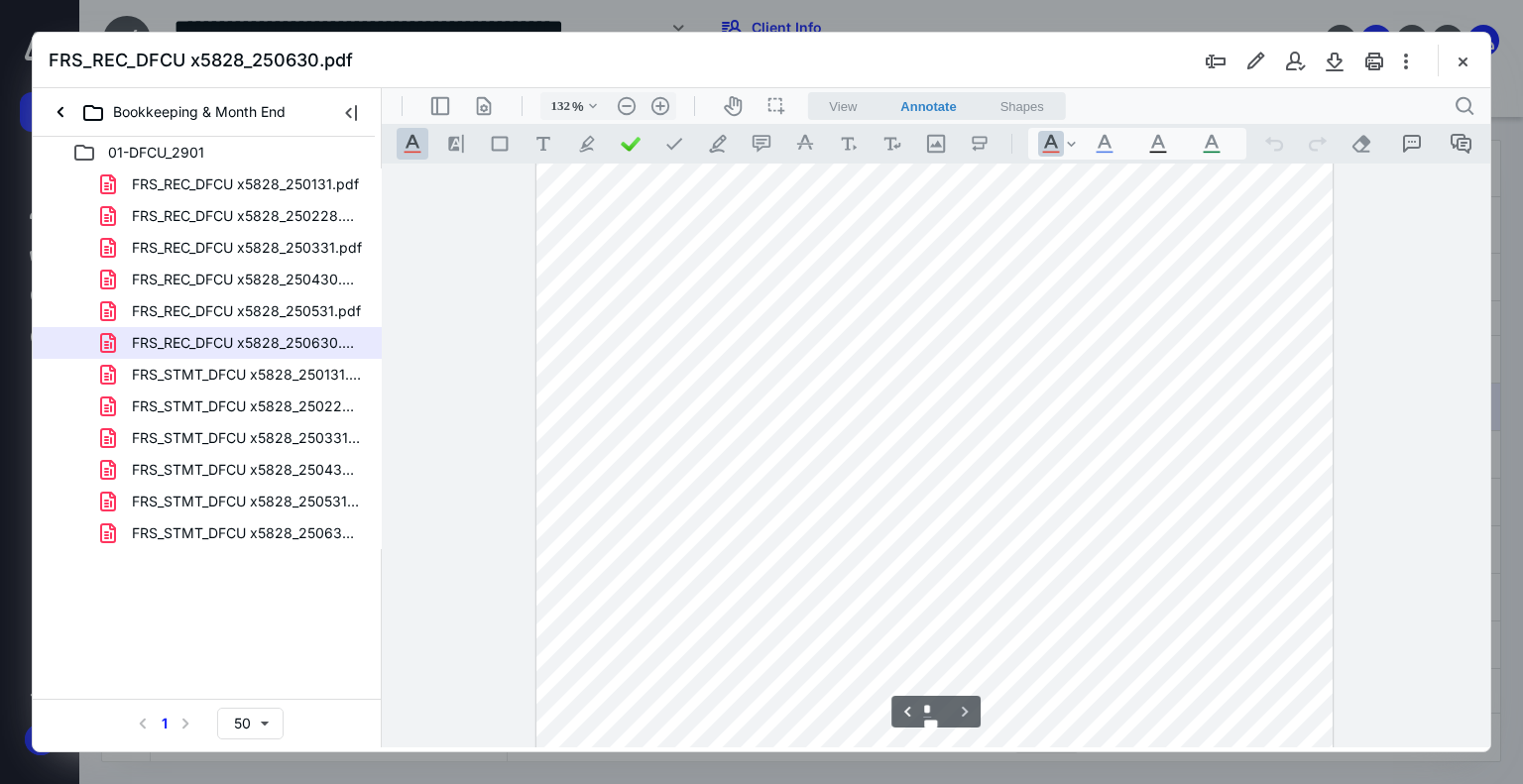 scroll, scrollTop: 1090, scrollLeft: 0, axis: vertical 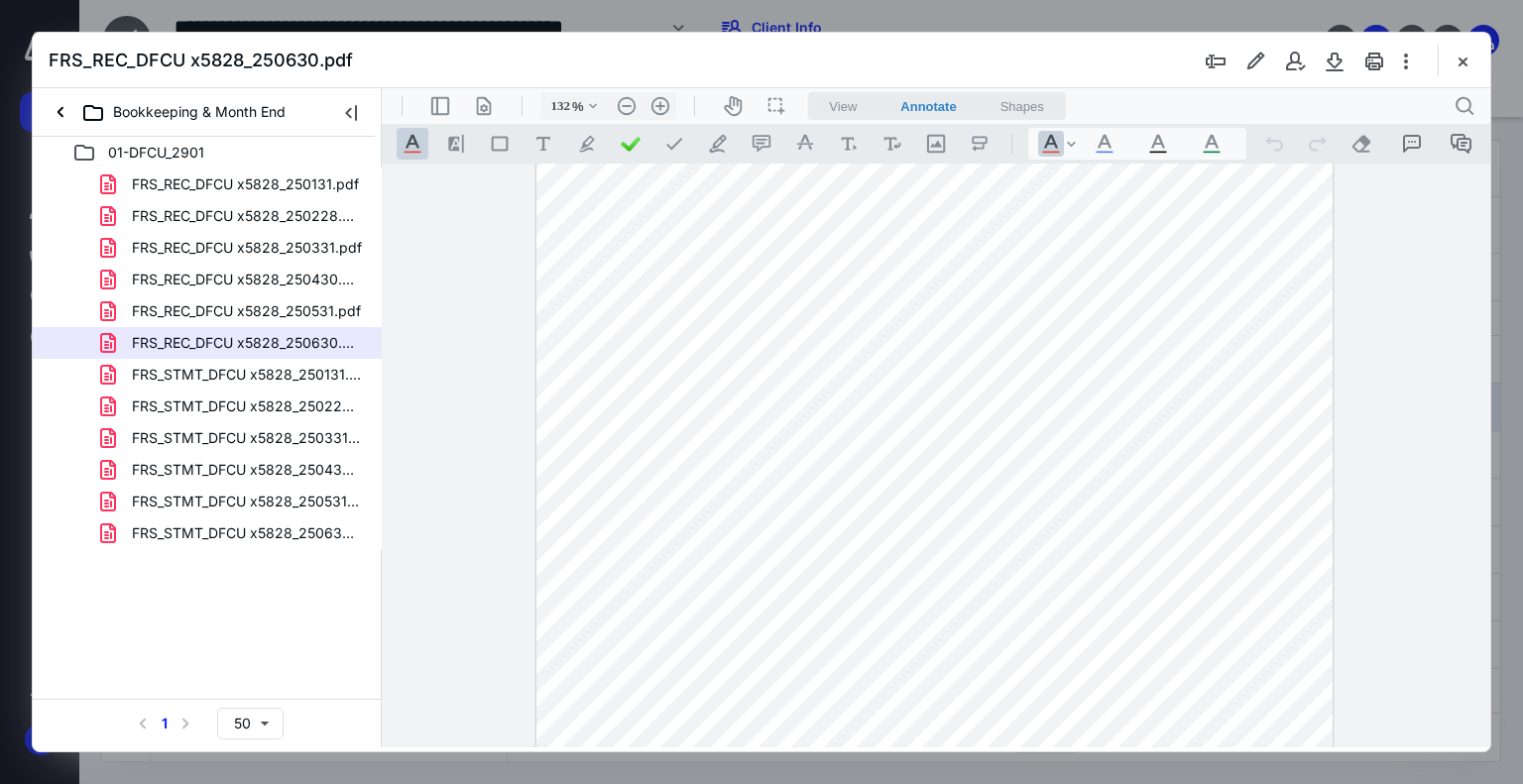 click on "Bookkeeping & Month End" at bounding box center [179, 112] 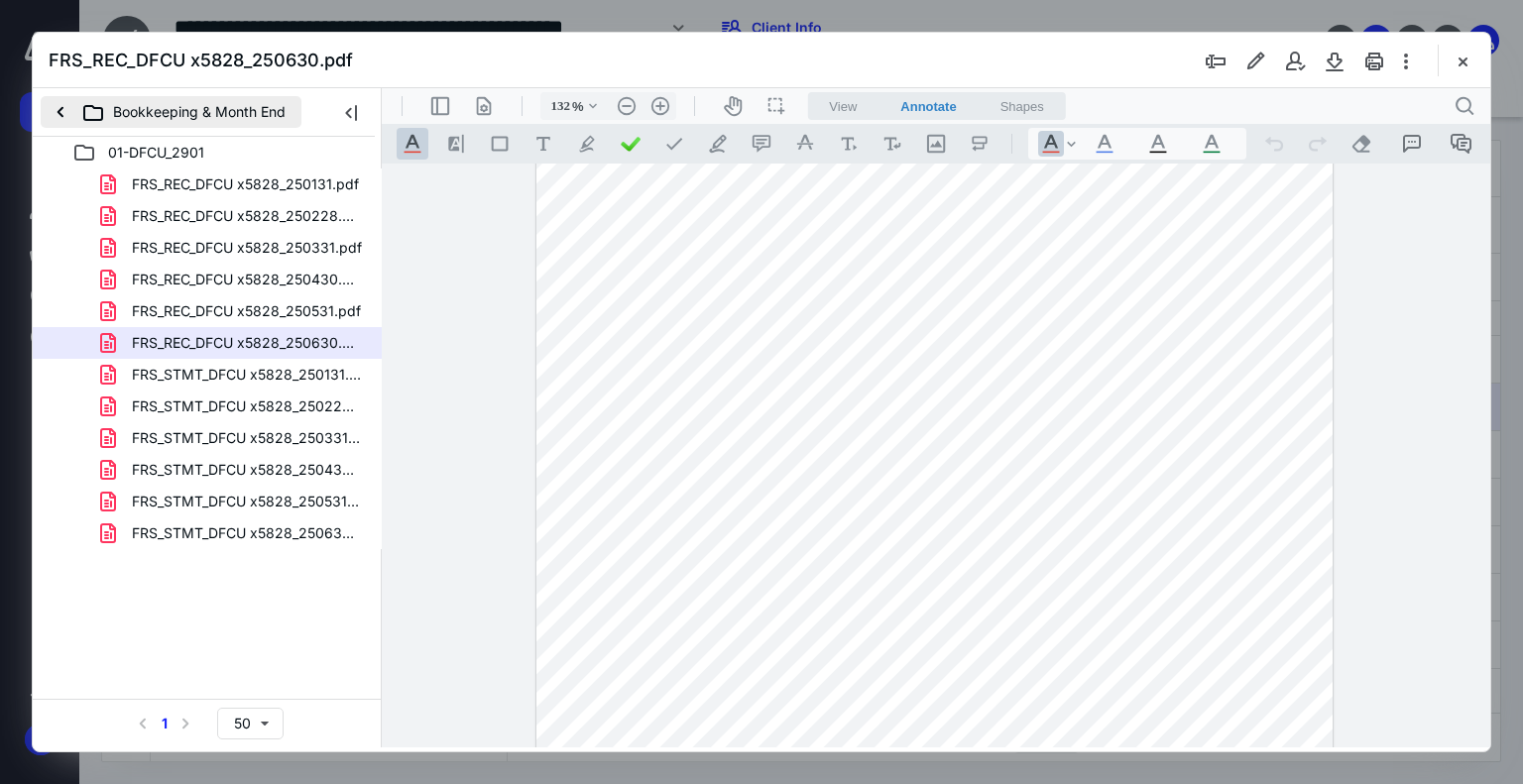 click on "Bookkeeping & Month End" at bounding box center (171, 112) 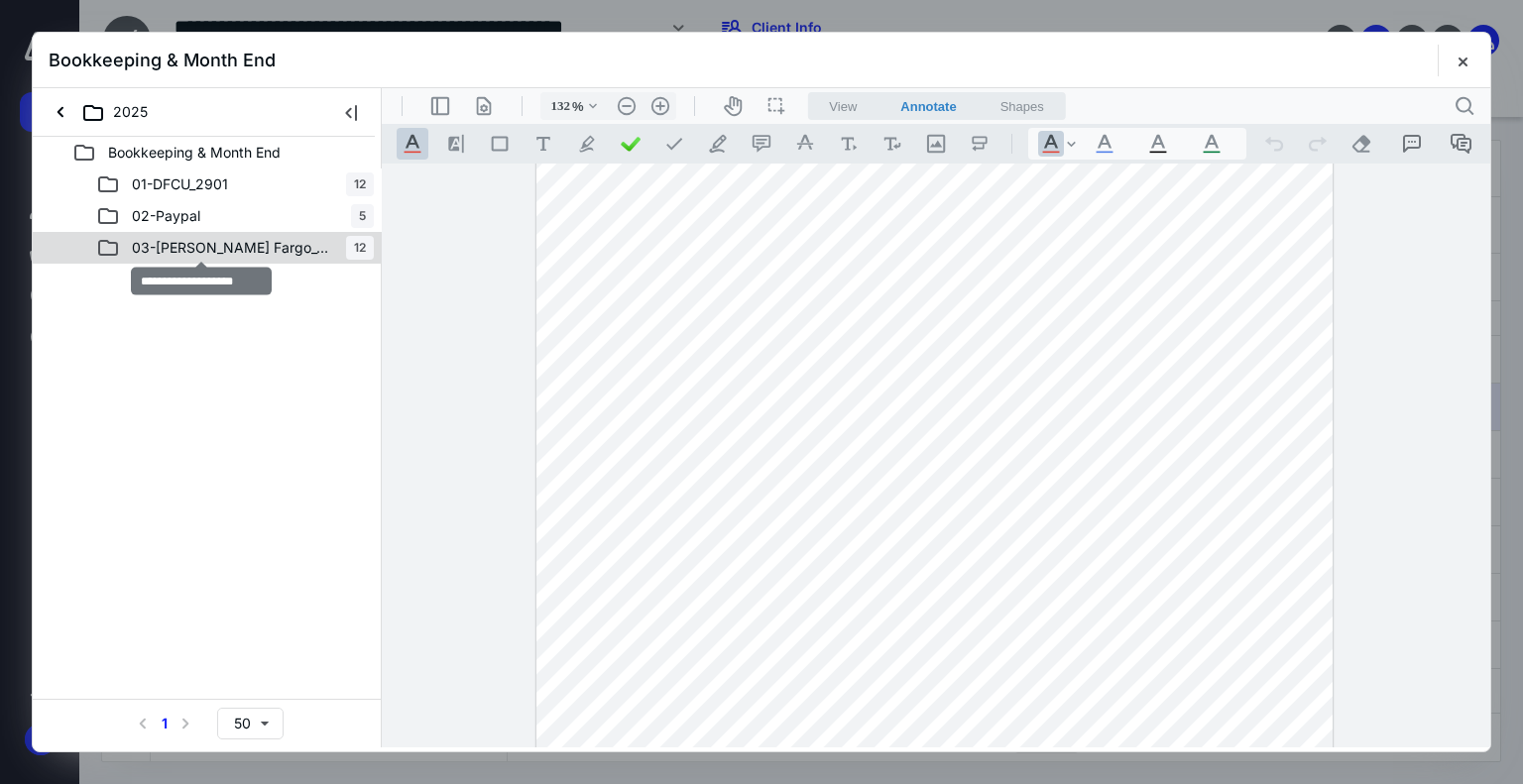 click on "03-[PERSON_NAME] Fargo_3549" at bounding box center [233, 248] 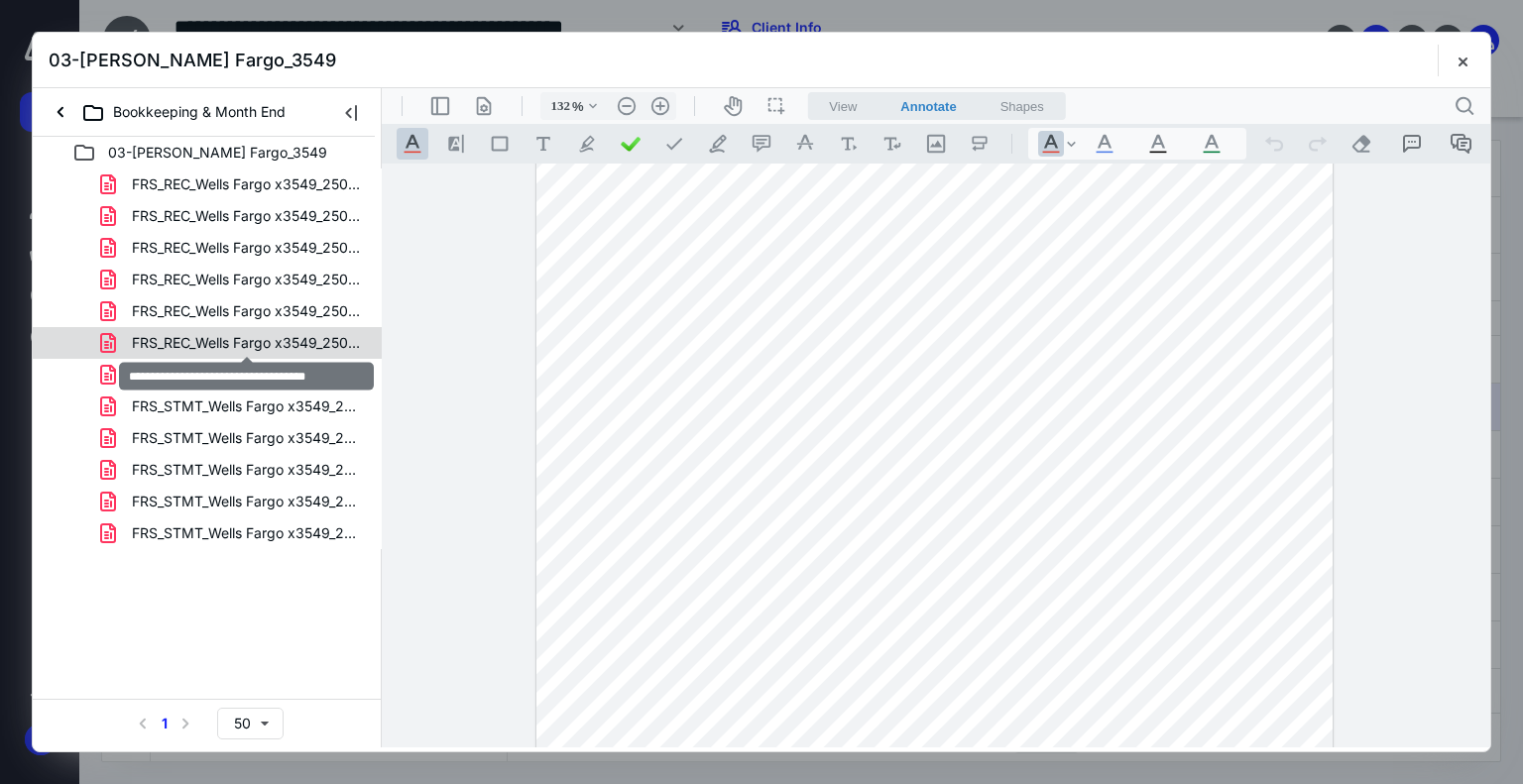click on "FRS_REC_Wells Fargo x3549_250630.pdf" at bounding box center (247, 343) 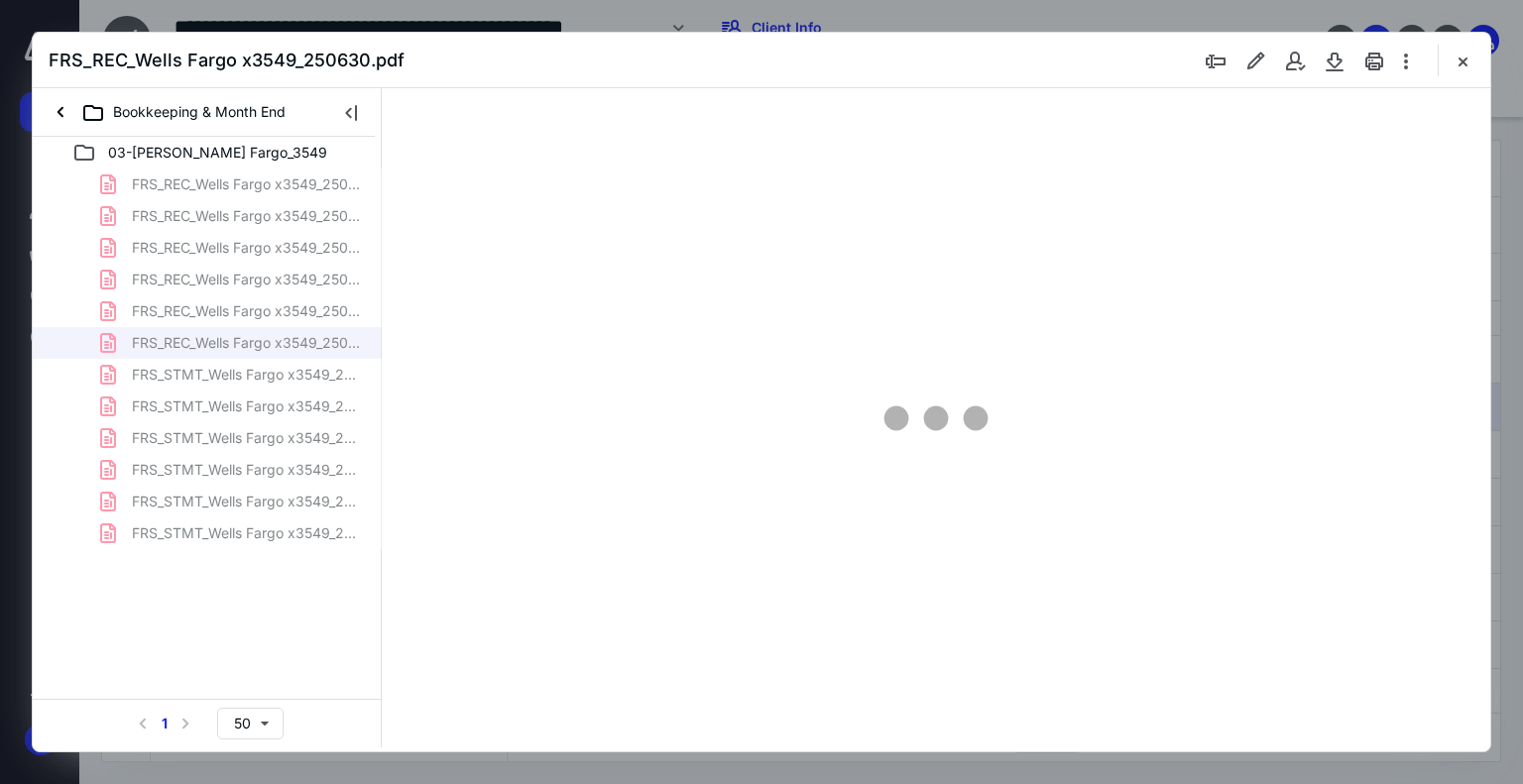 scroll, scrollTop: 0, scrollLeft: 0, axis: both 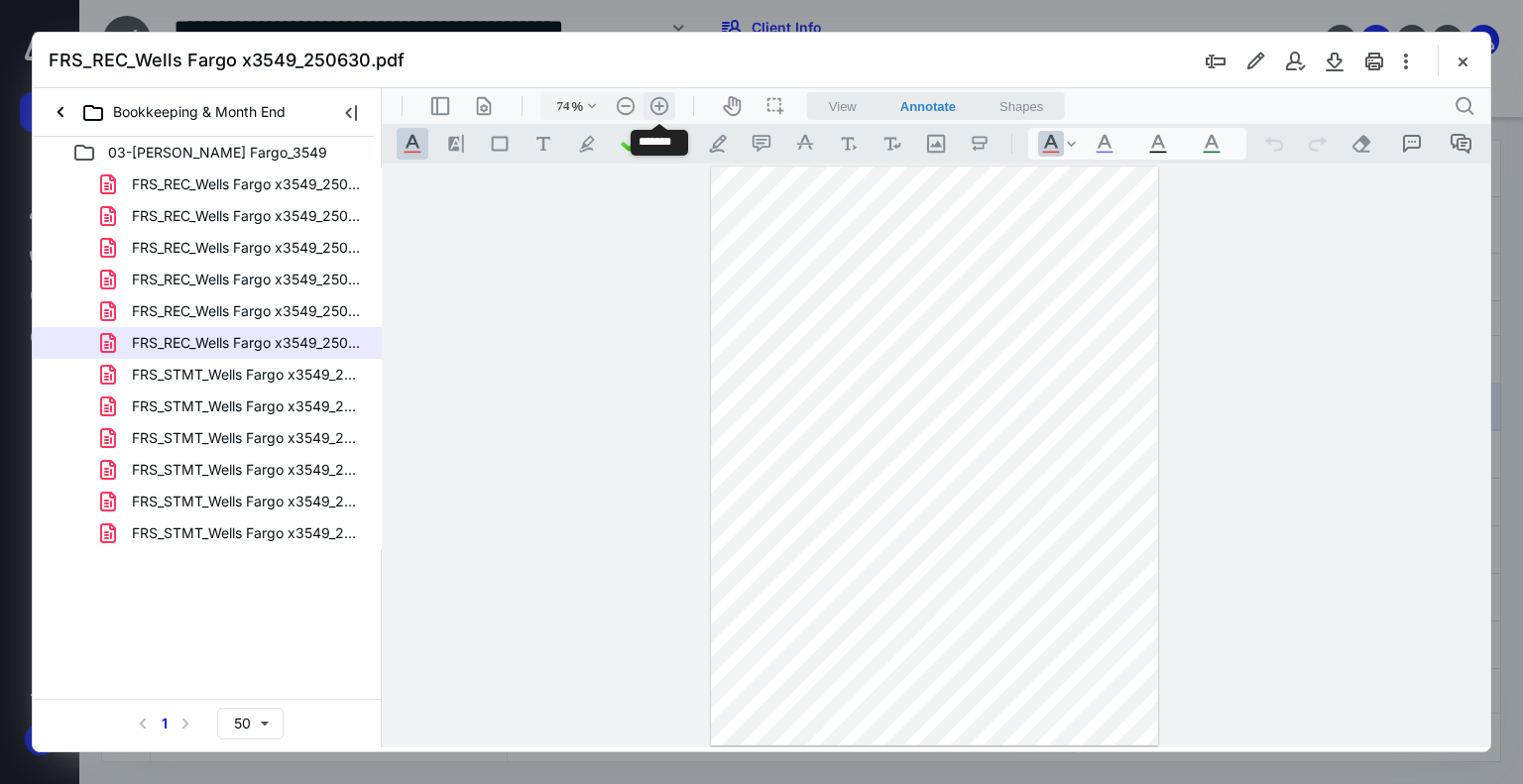 click on ".cls-1{fill:#abb0c4;} icon - header - zoom - in - line" at bounding box center (659, 106) 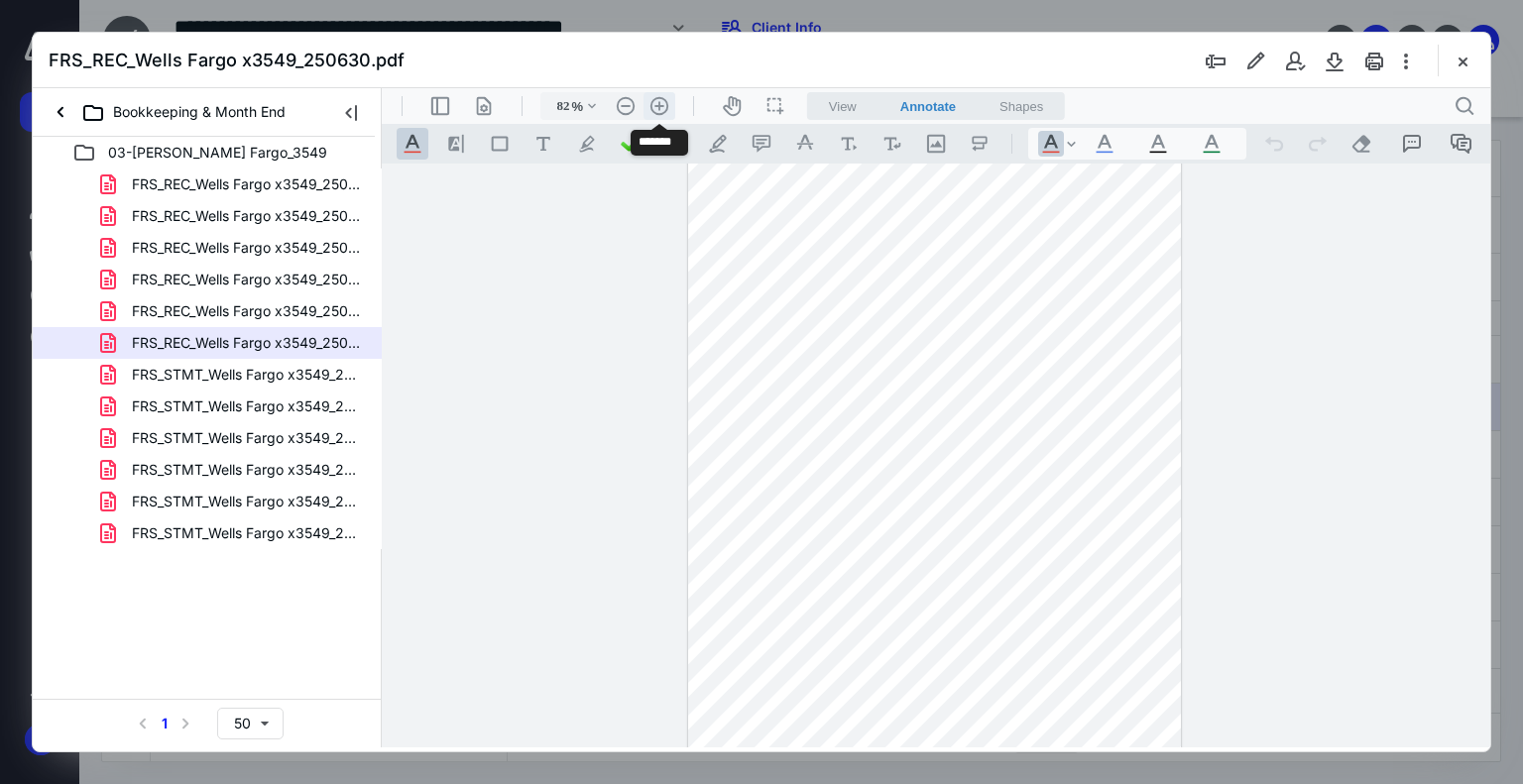 click on ".cls-1{fill:#abb0c4;} icon - header - zoom - in - line" at bounding box center (659, 106) 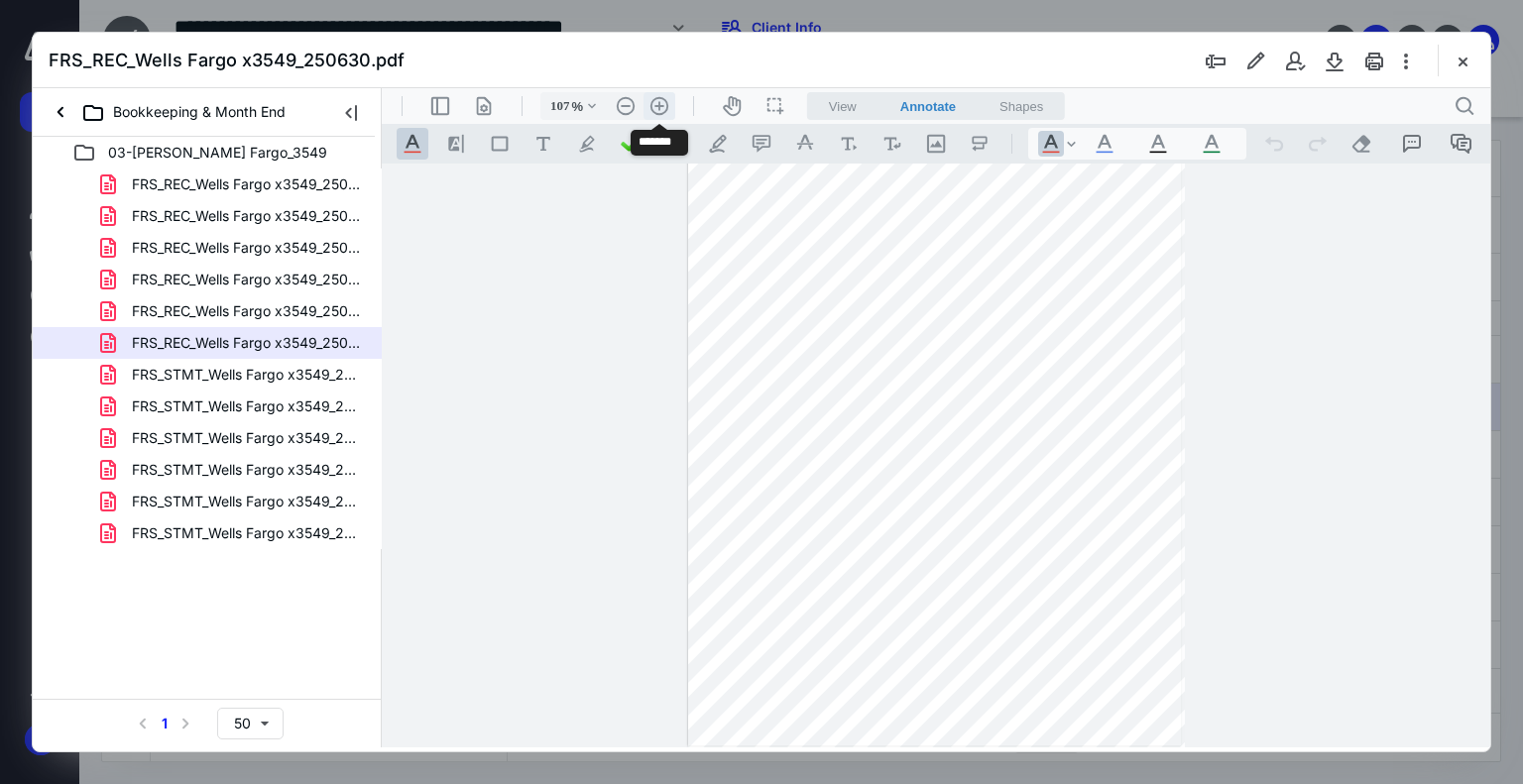 click on ".cls-1{fill:#abb0c4;} icon - header - zoom - in - line" at bounding box center [659, 106] 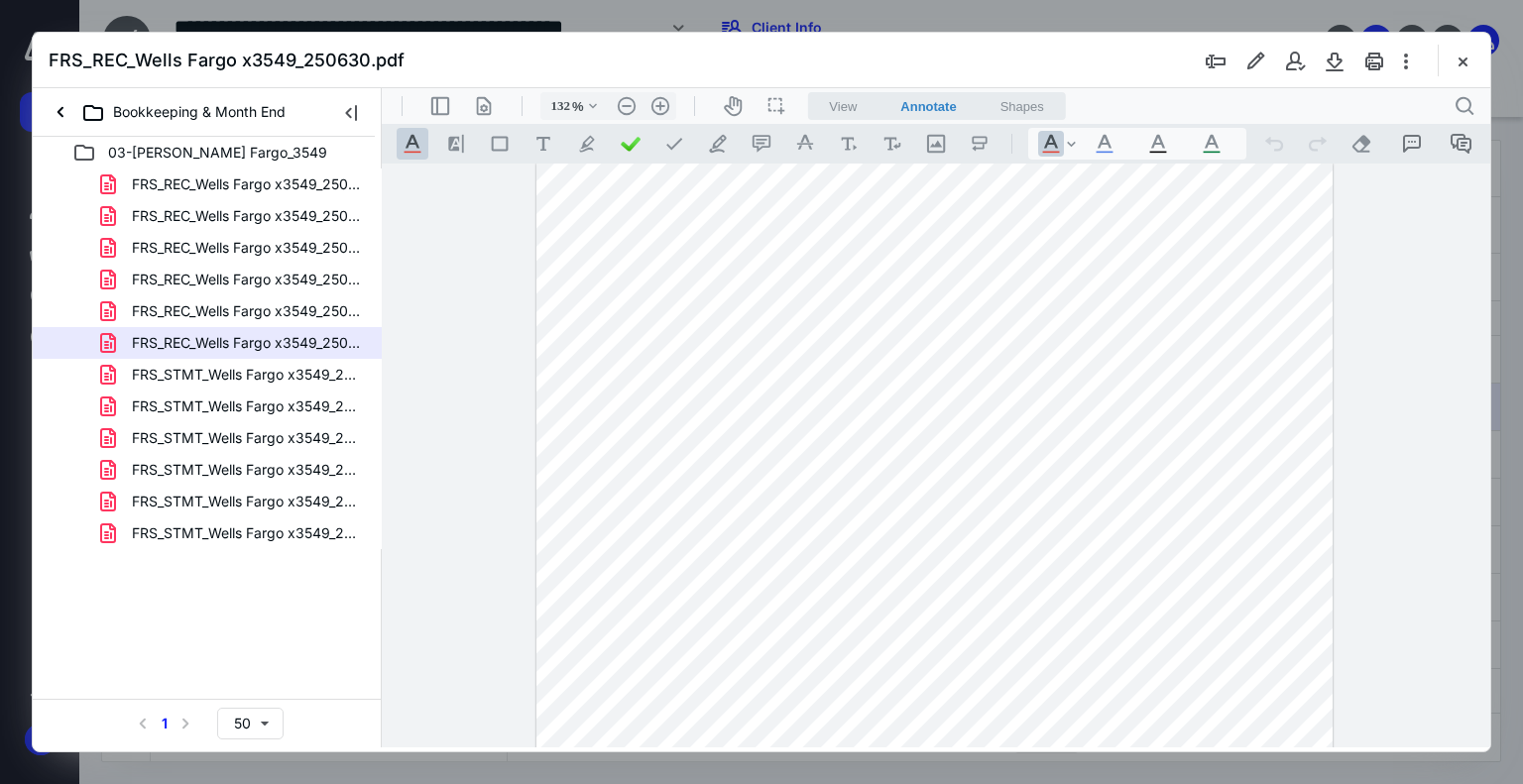 scroll, scrollTop: 0, scrollLeft: 0, axis: both 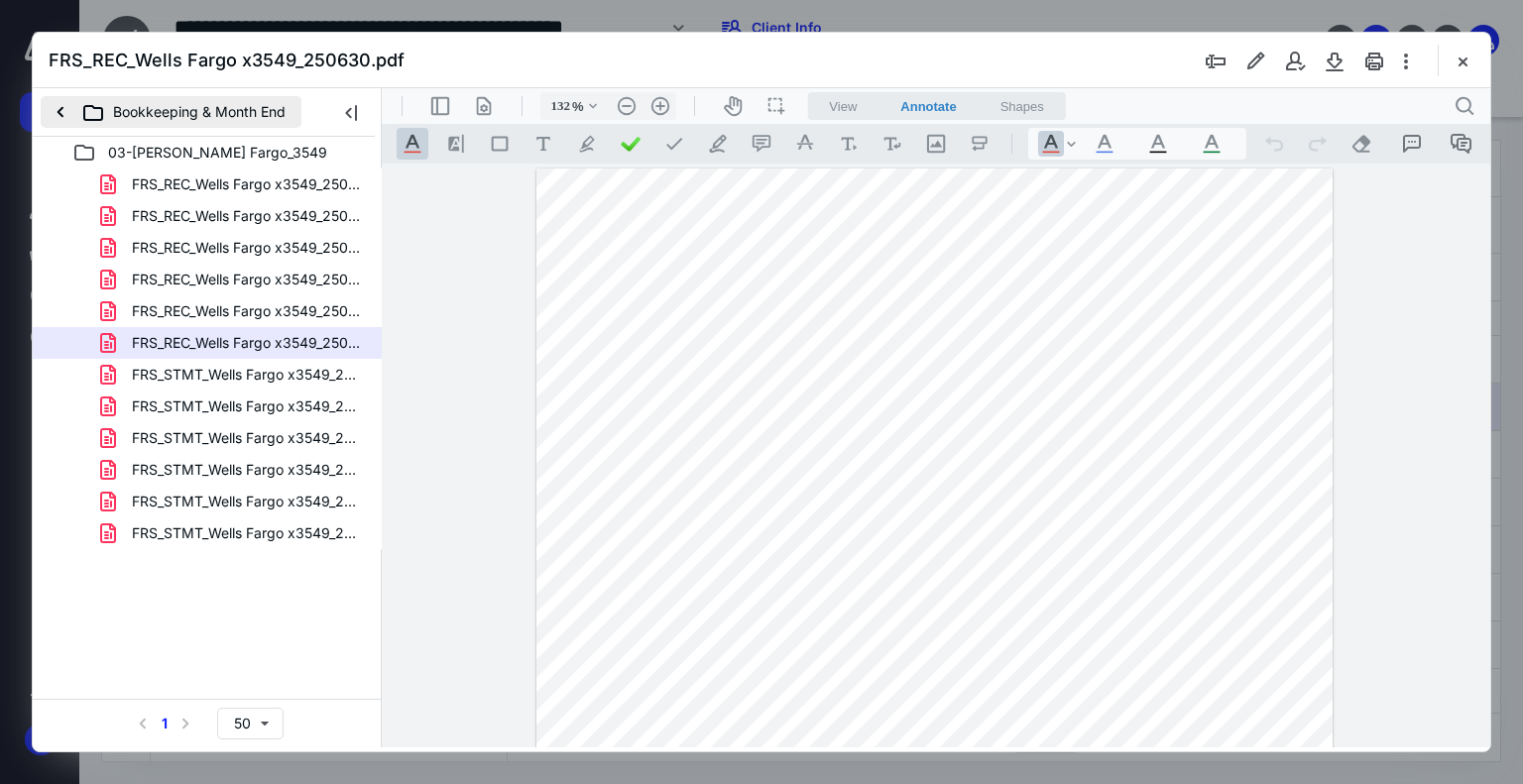 drag, startPoint x: 178, startPoint y: 96, endPoint x: 176, endPoint y: 108, distance: 12.165525 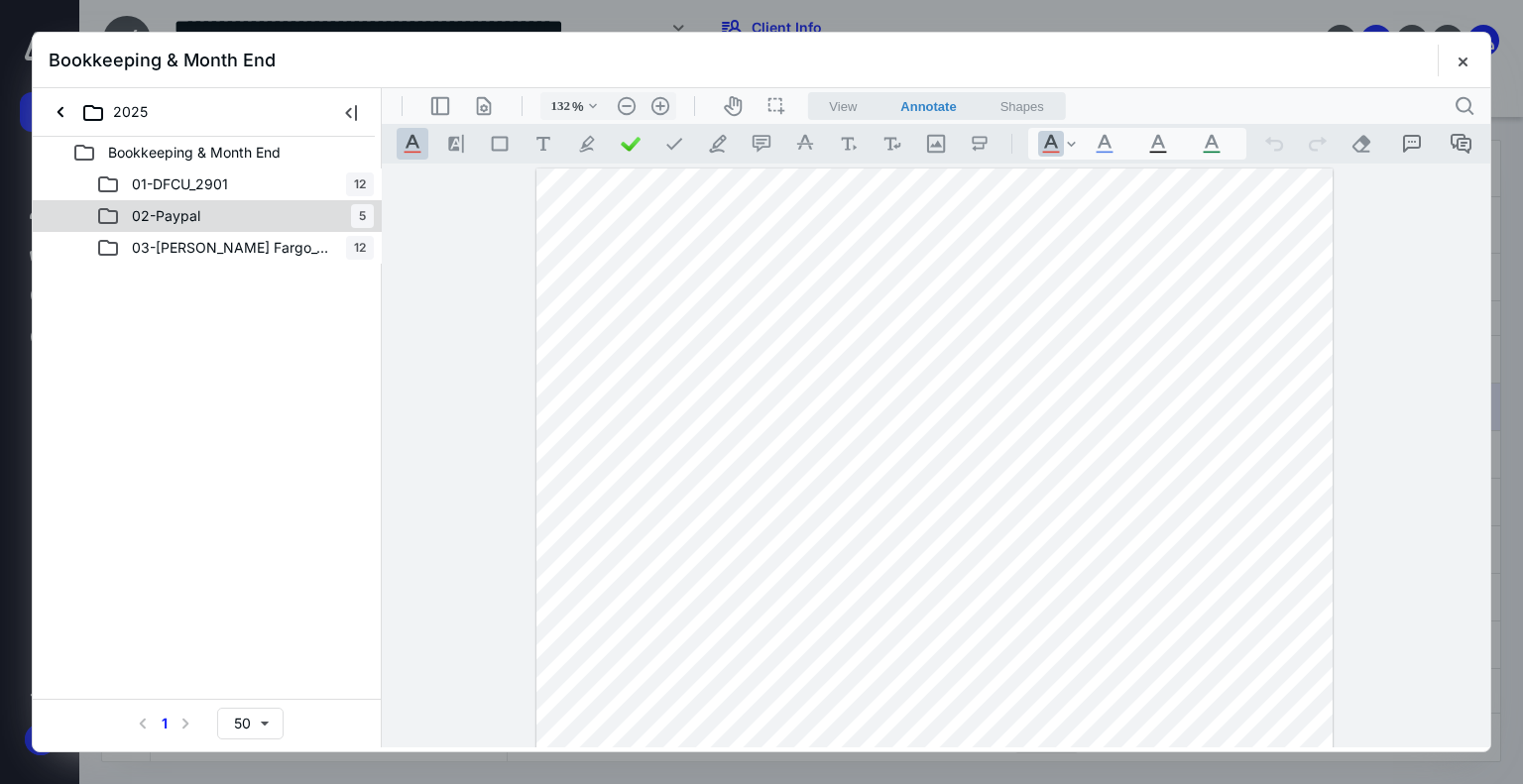 click on "02-Paypal" at bounding box center (166, 216) 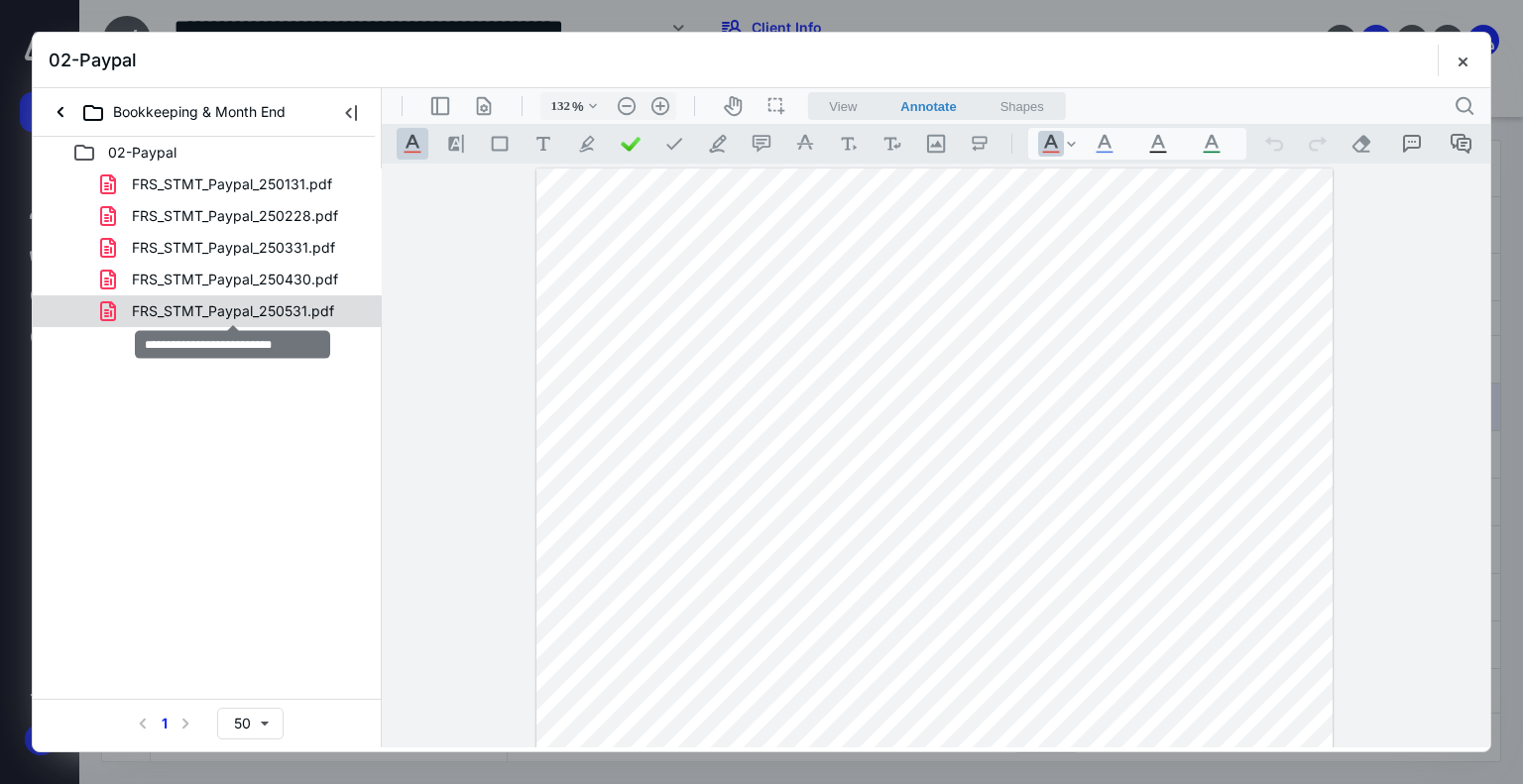click on "FRS_STMT_Paypal_250531.pdf" at bounding box center [233, 311] 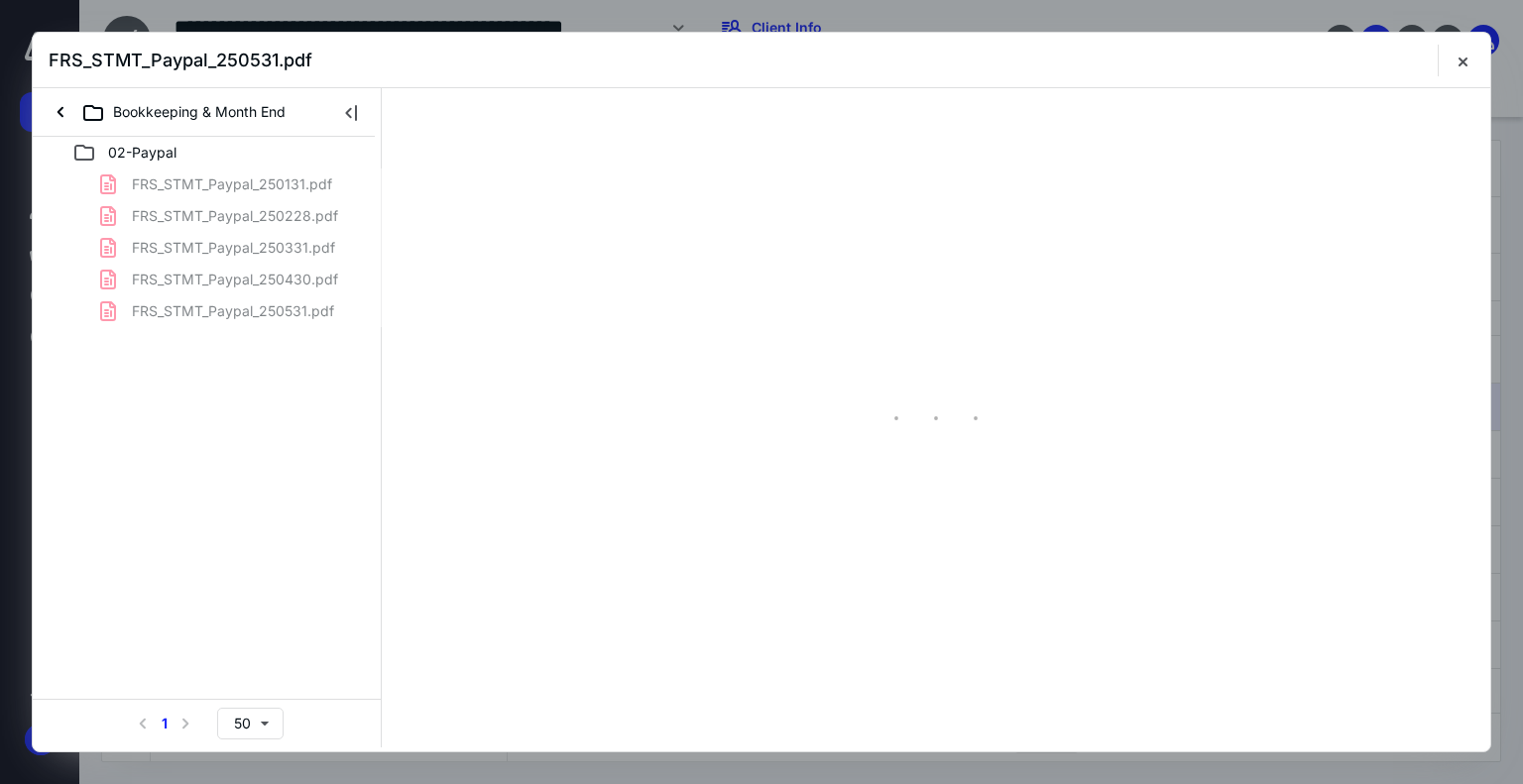 click on "FRS_STMT_Paypal_250131.pdf FRS_STMT_Paypal_250228.pdf FRS_STMT_Paypal_250331.pdf FRS_STMT_Paypal_250430.pdf FRS_STMT_Paypal_250531.pdf" at bounding box center [207, 248] 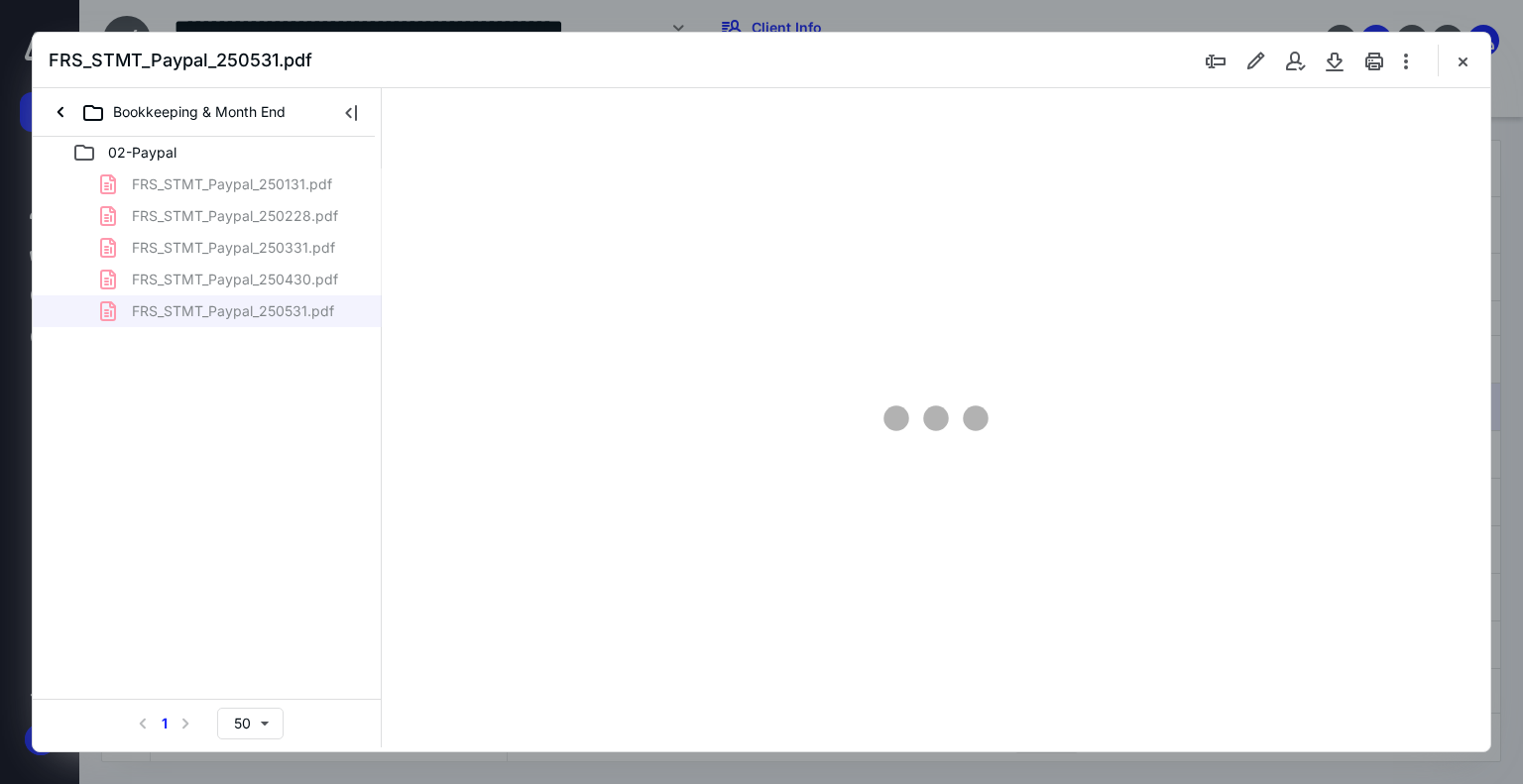 type on "70" 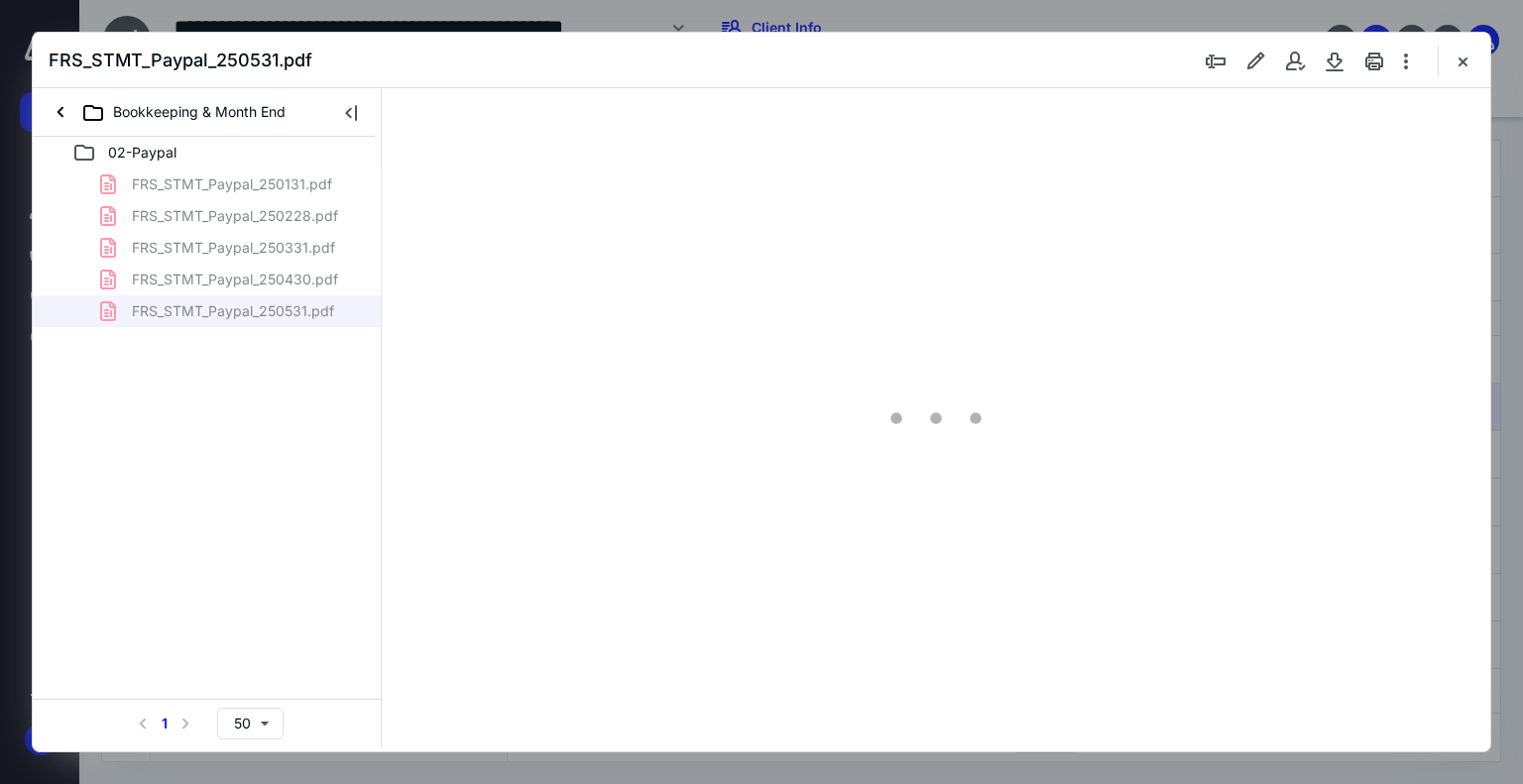 scroll, scrollTop: 78, scrollLeft: 0, axis: vertical 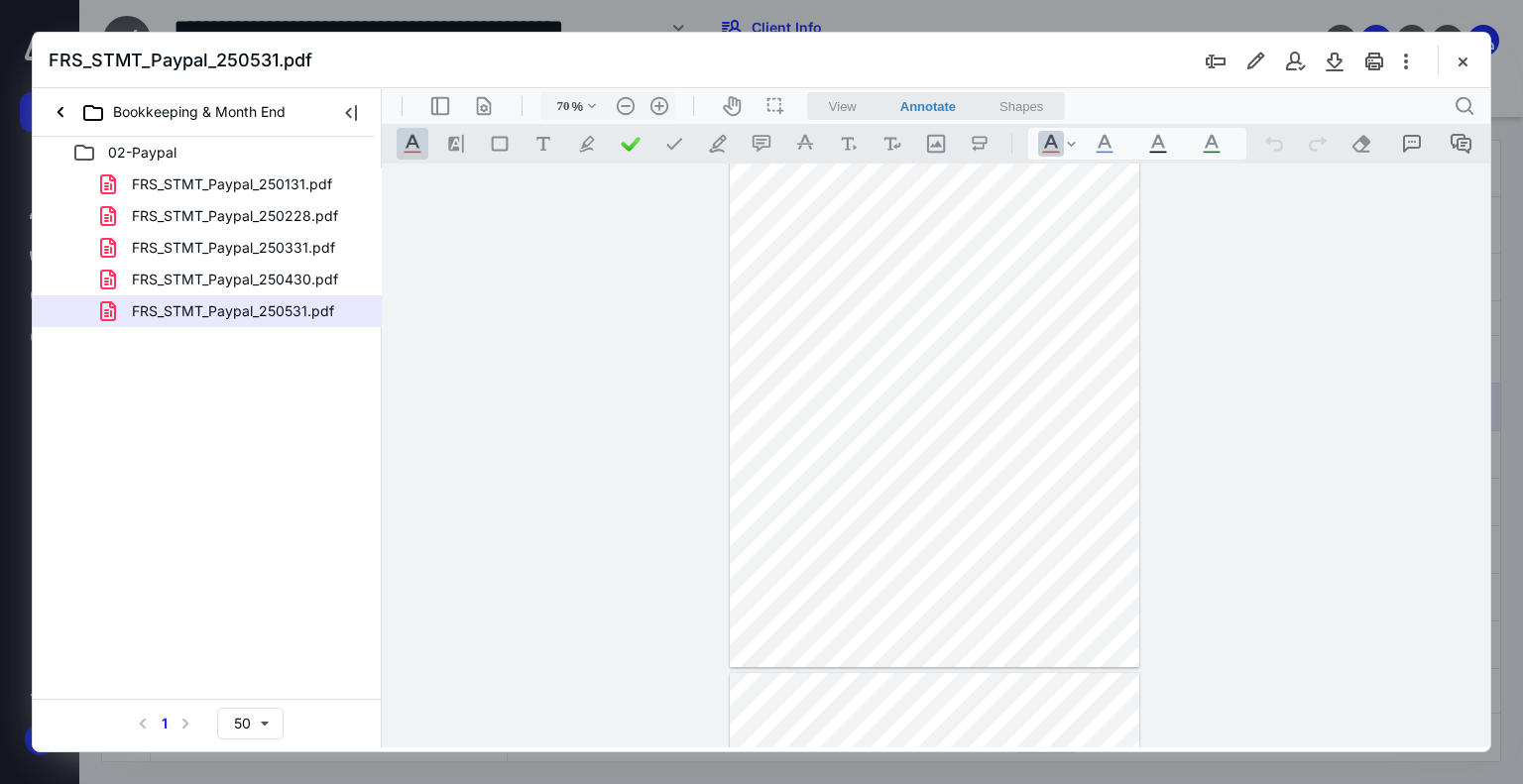 click at bounding box center [1463, 60] 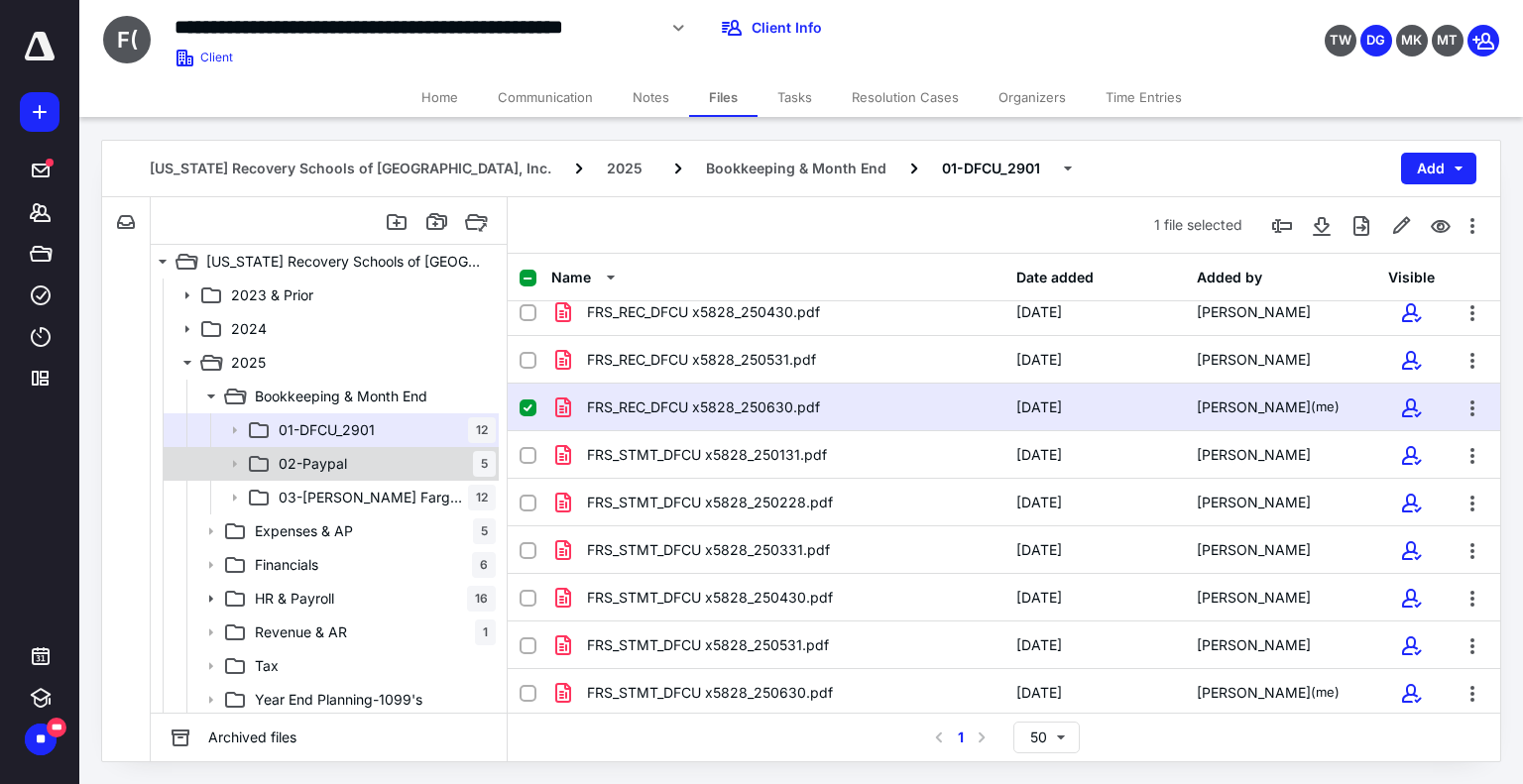 click on "02-Paypal" at bounding box center [312, 464] 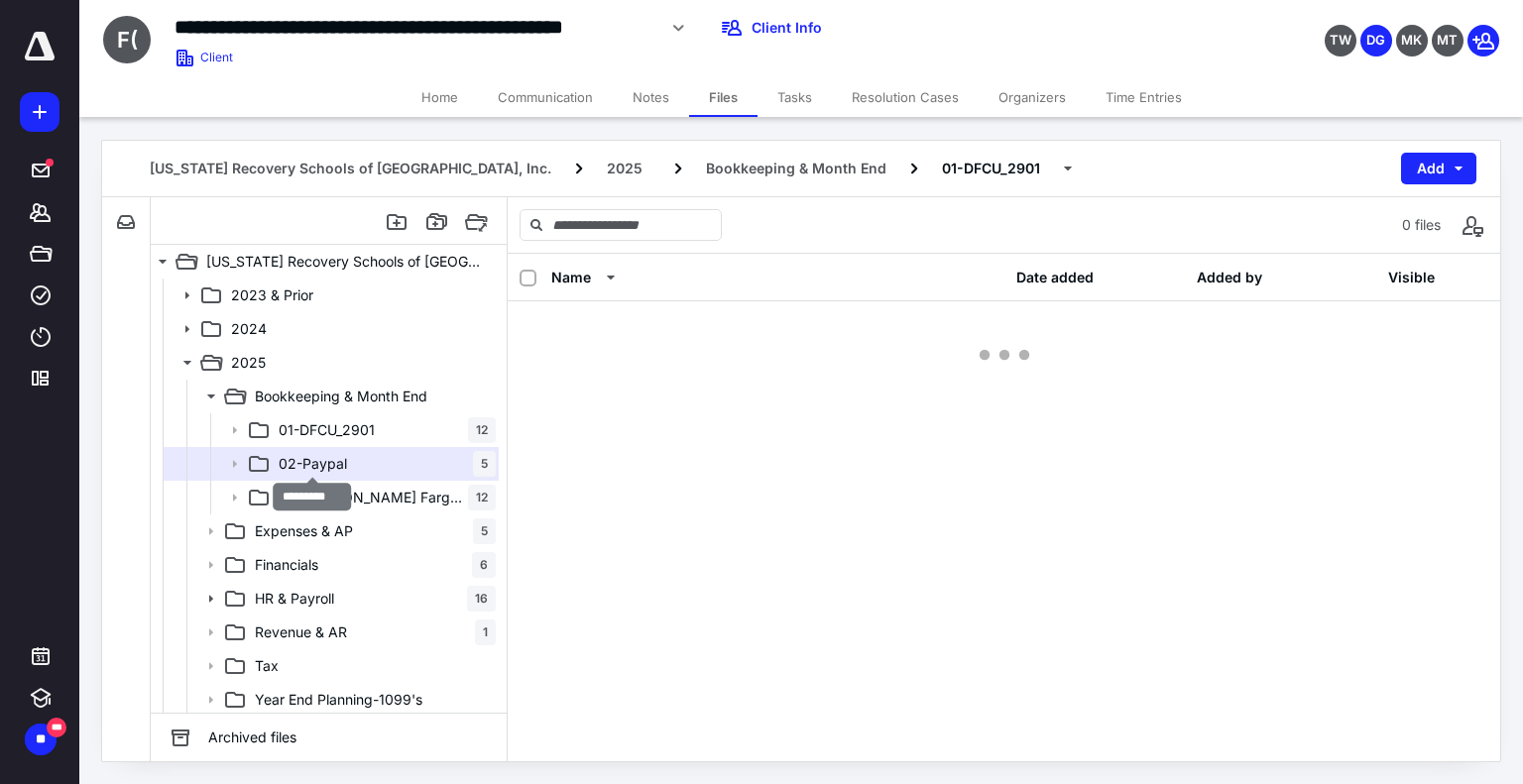 scroll, scrollTop: 0, scrollLeft: 0, axis: both 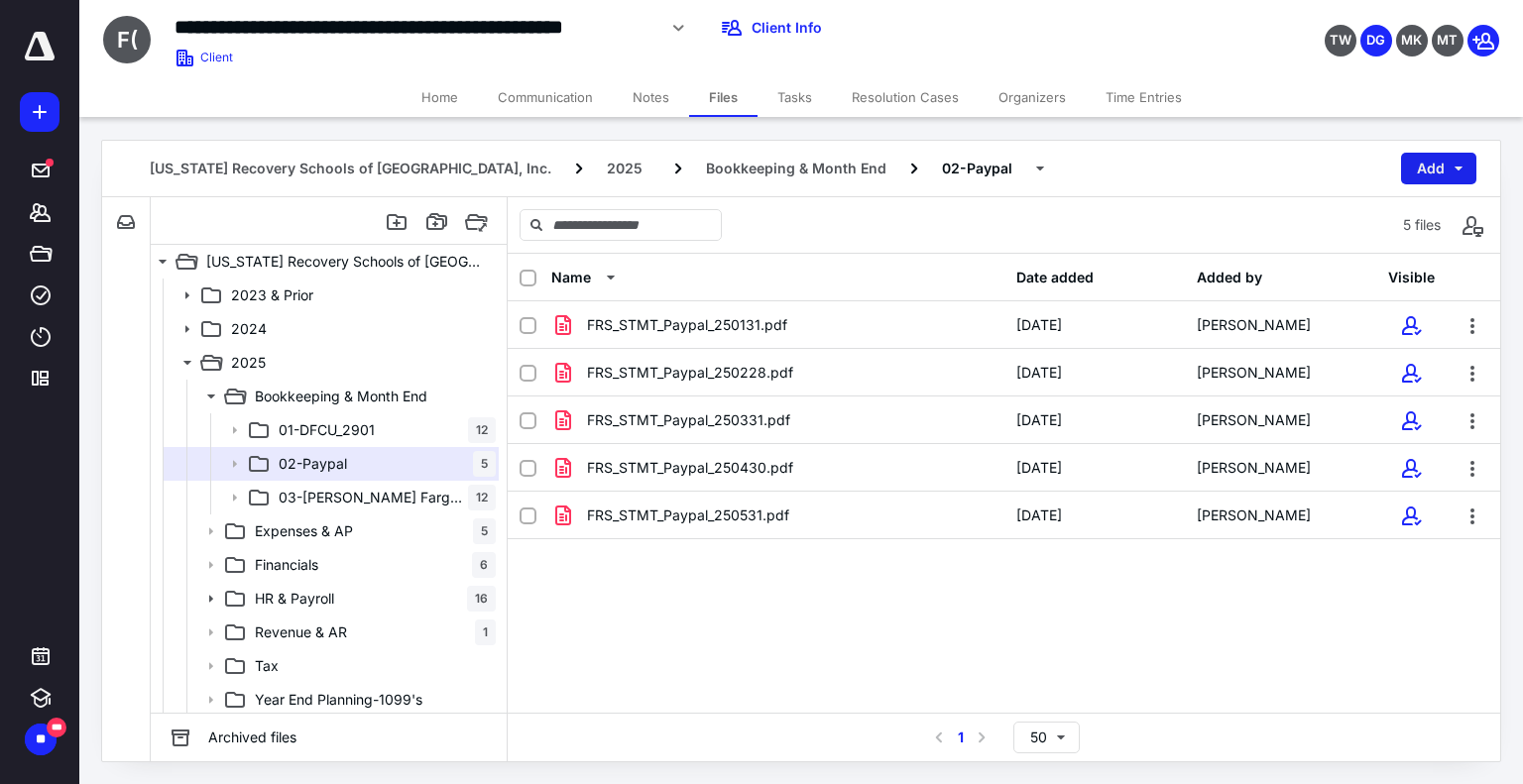 click on "Add" at bounding box center (1439, 168) 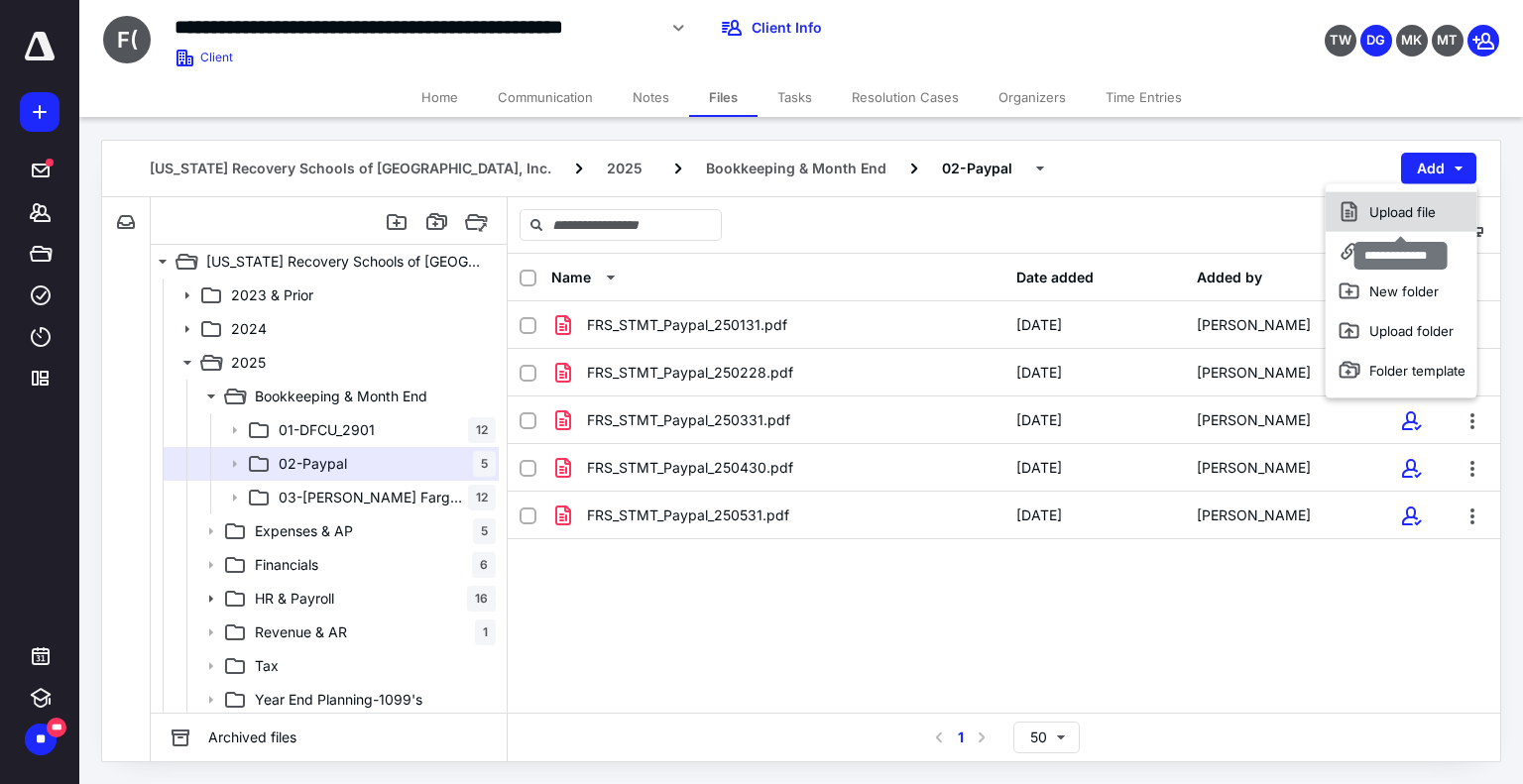click on "Upload file" at bounding box center (1401, 212) 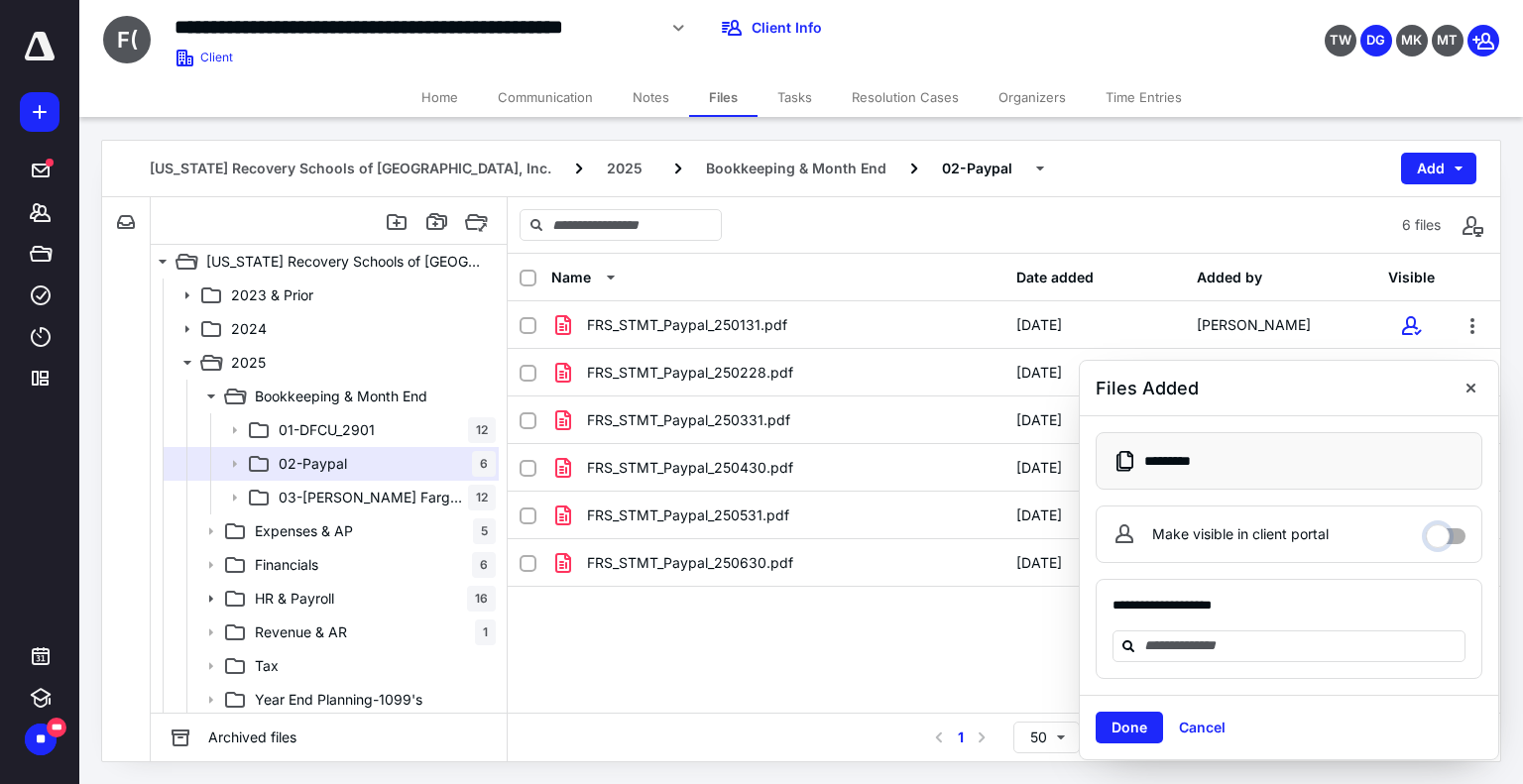click on "Make visible in client portal" at bounding box center (1446, 531) 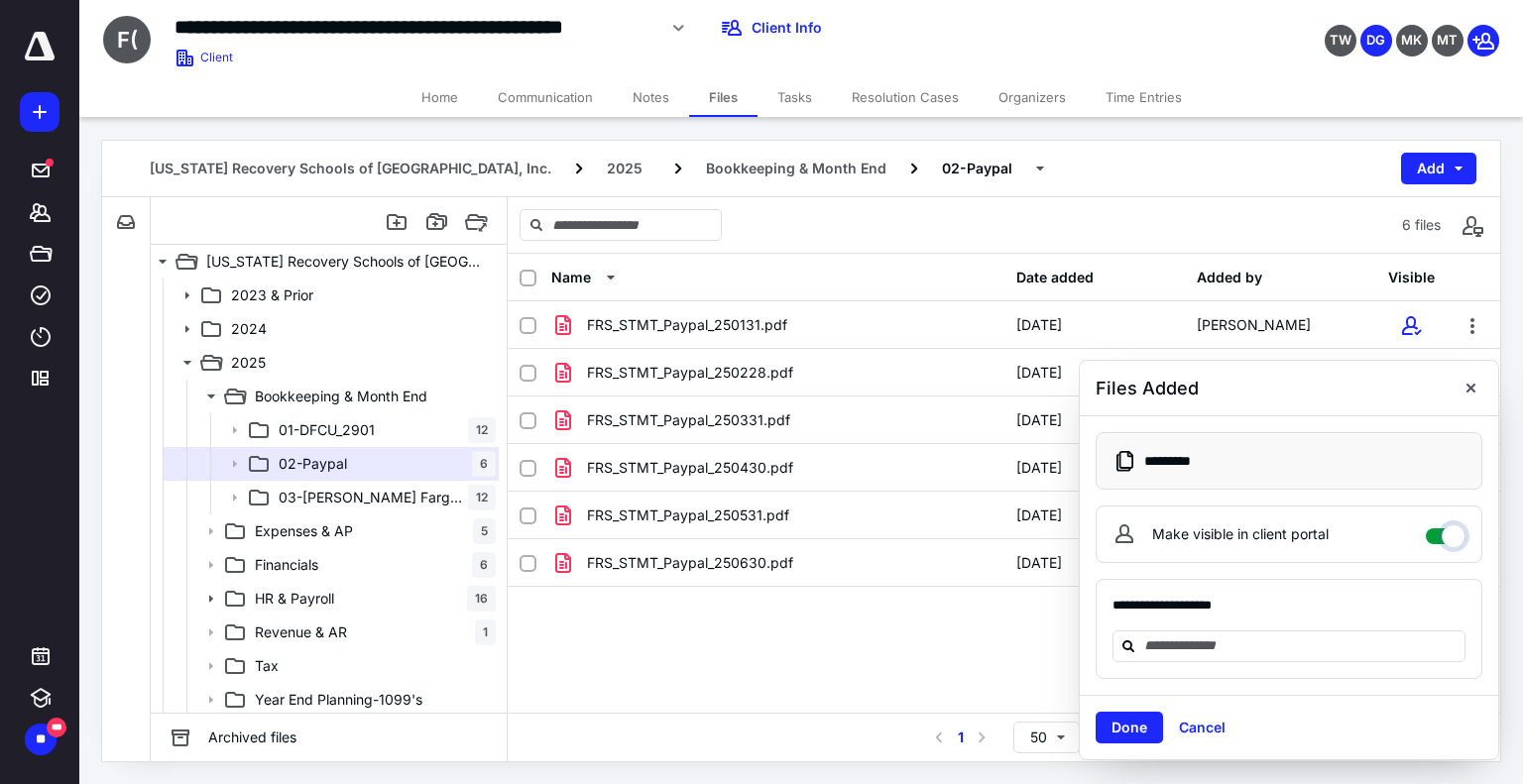 checkbox on "****" 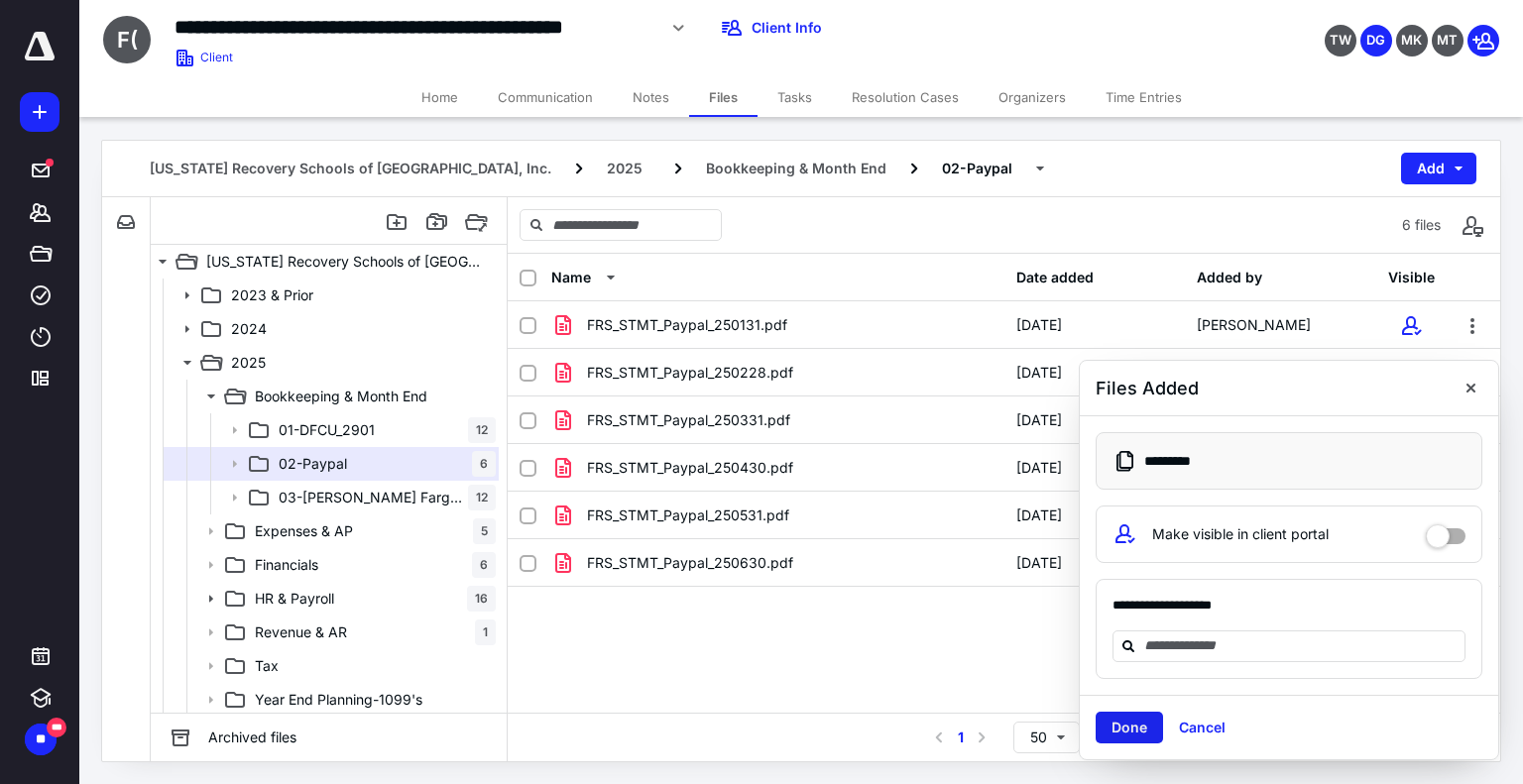 click on "Done" at bounding box center [1129, 728] 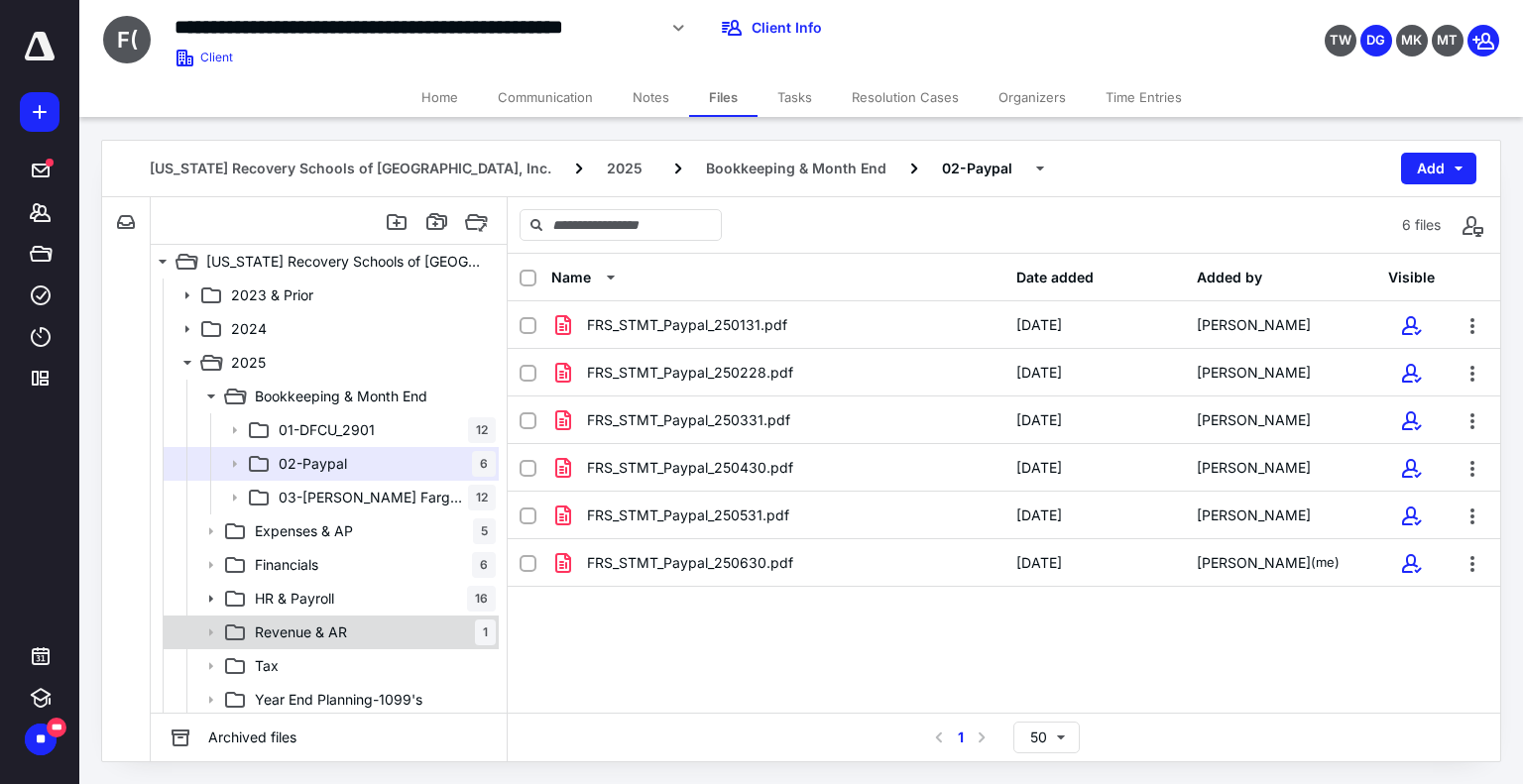 click on "Revenue & AR" at bounding box center [300, 632] 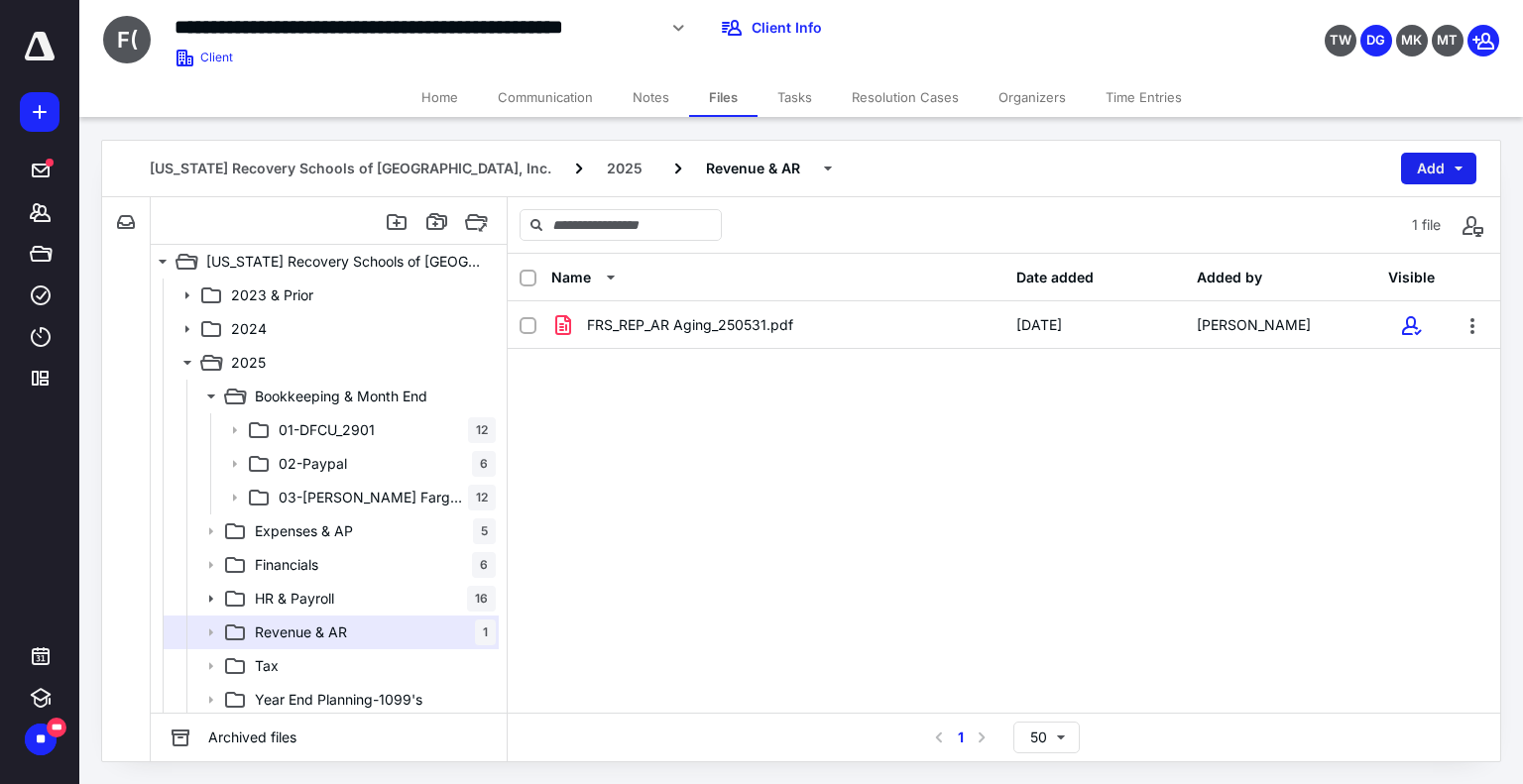click on "Add" at bounding box center [1439, 168] 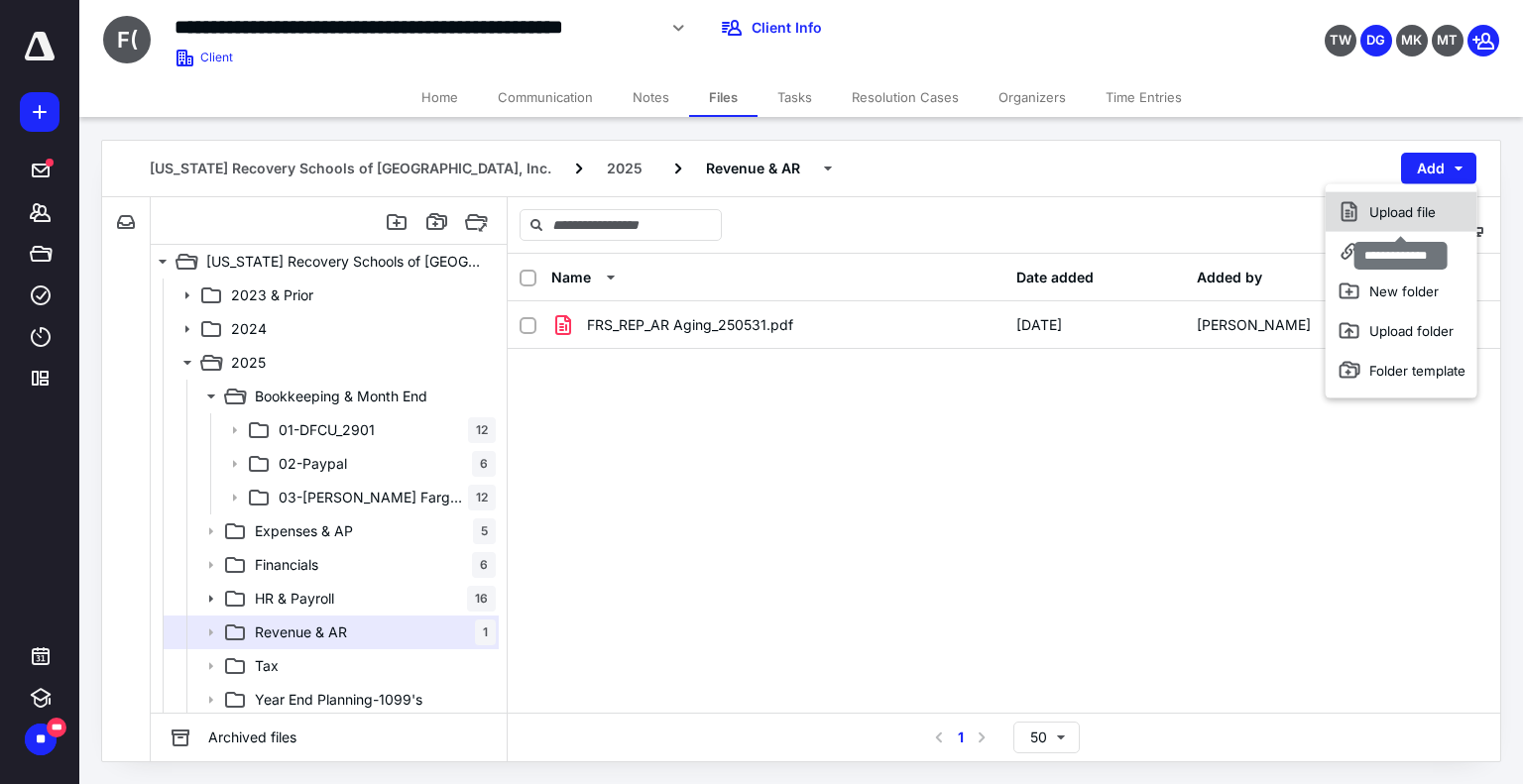 click on "Upload file" at bounding box center [1401, 212] 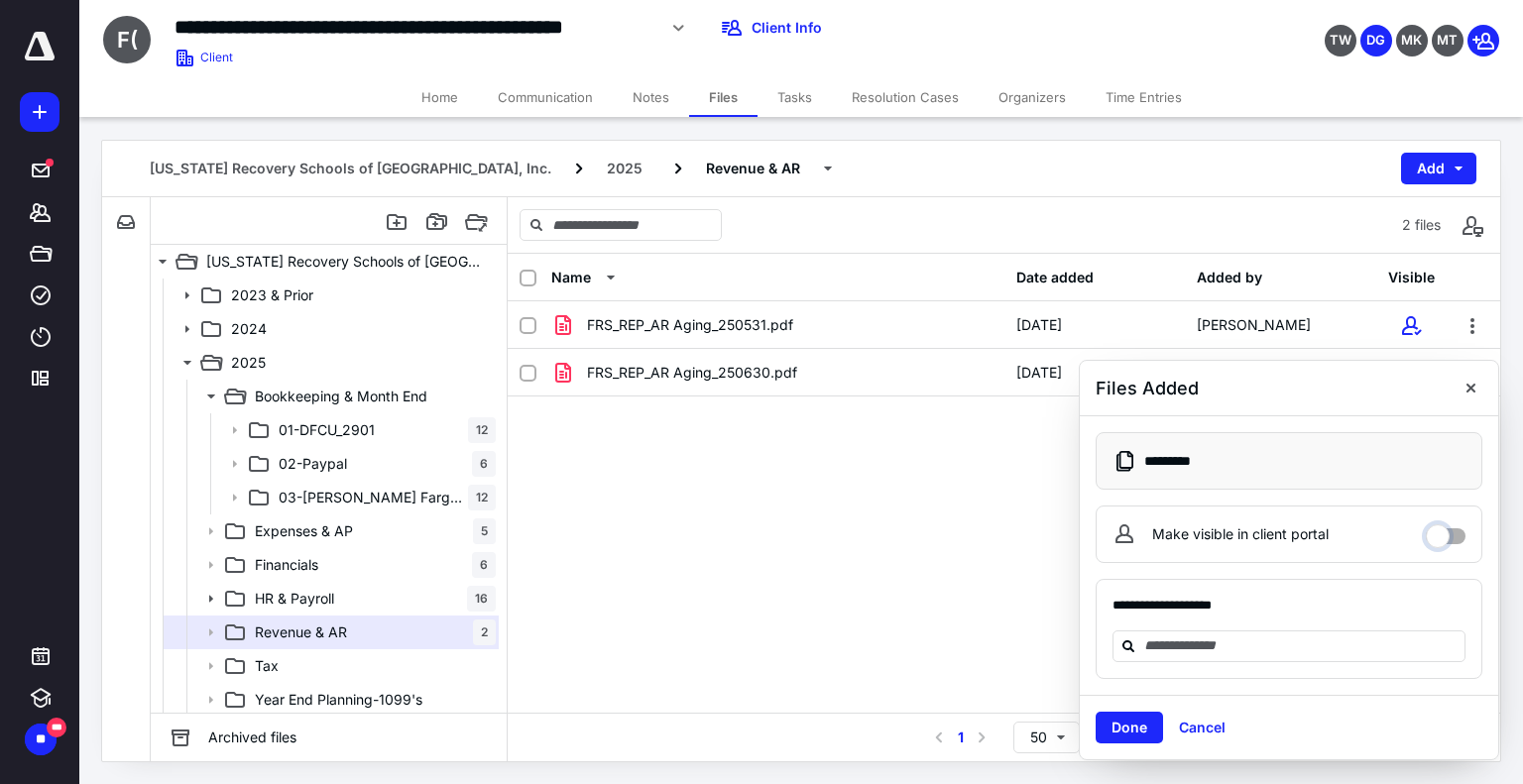 click on "Make visible in client portal" at bounding box center (1446, 531) 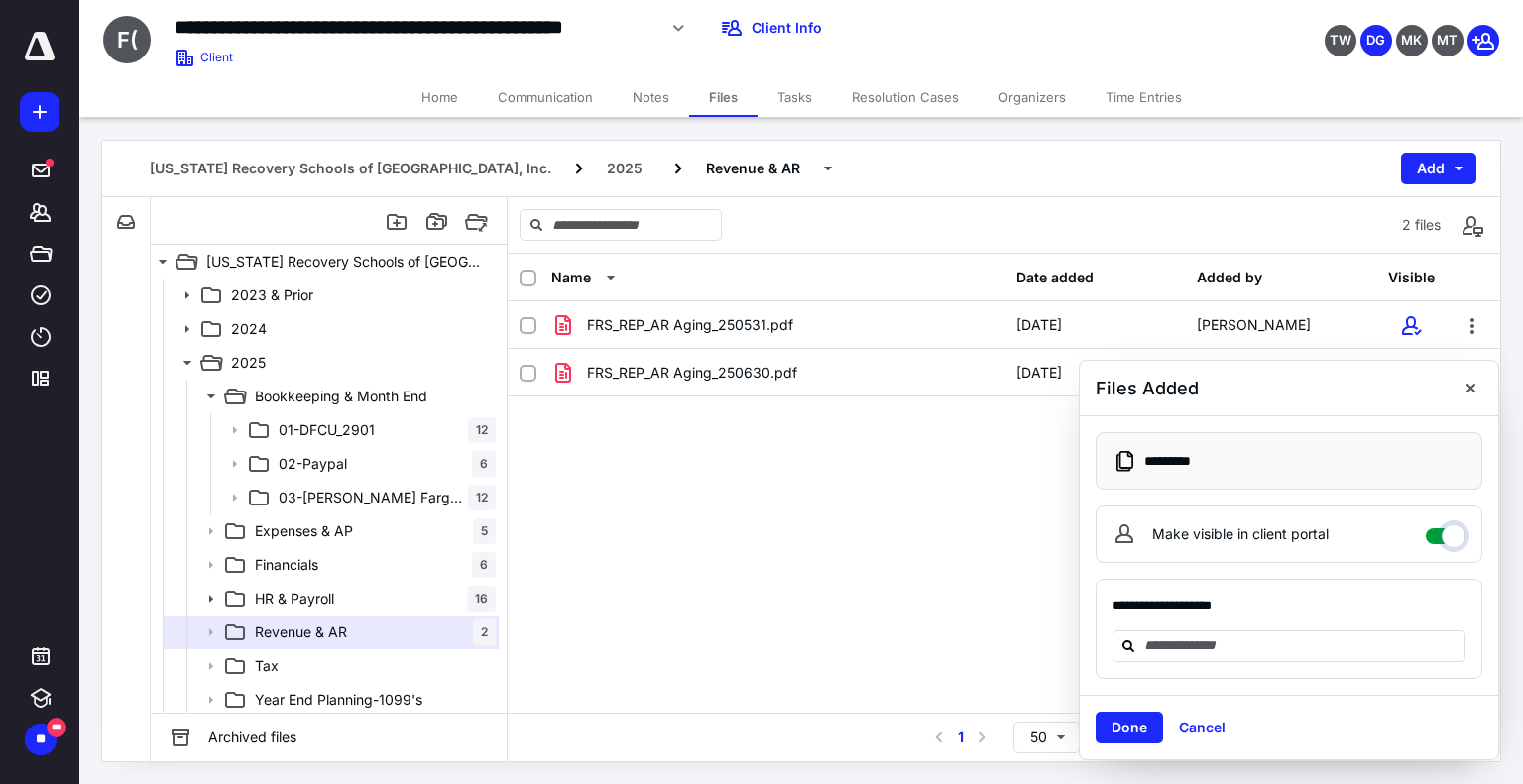 checkbox on "****" 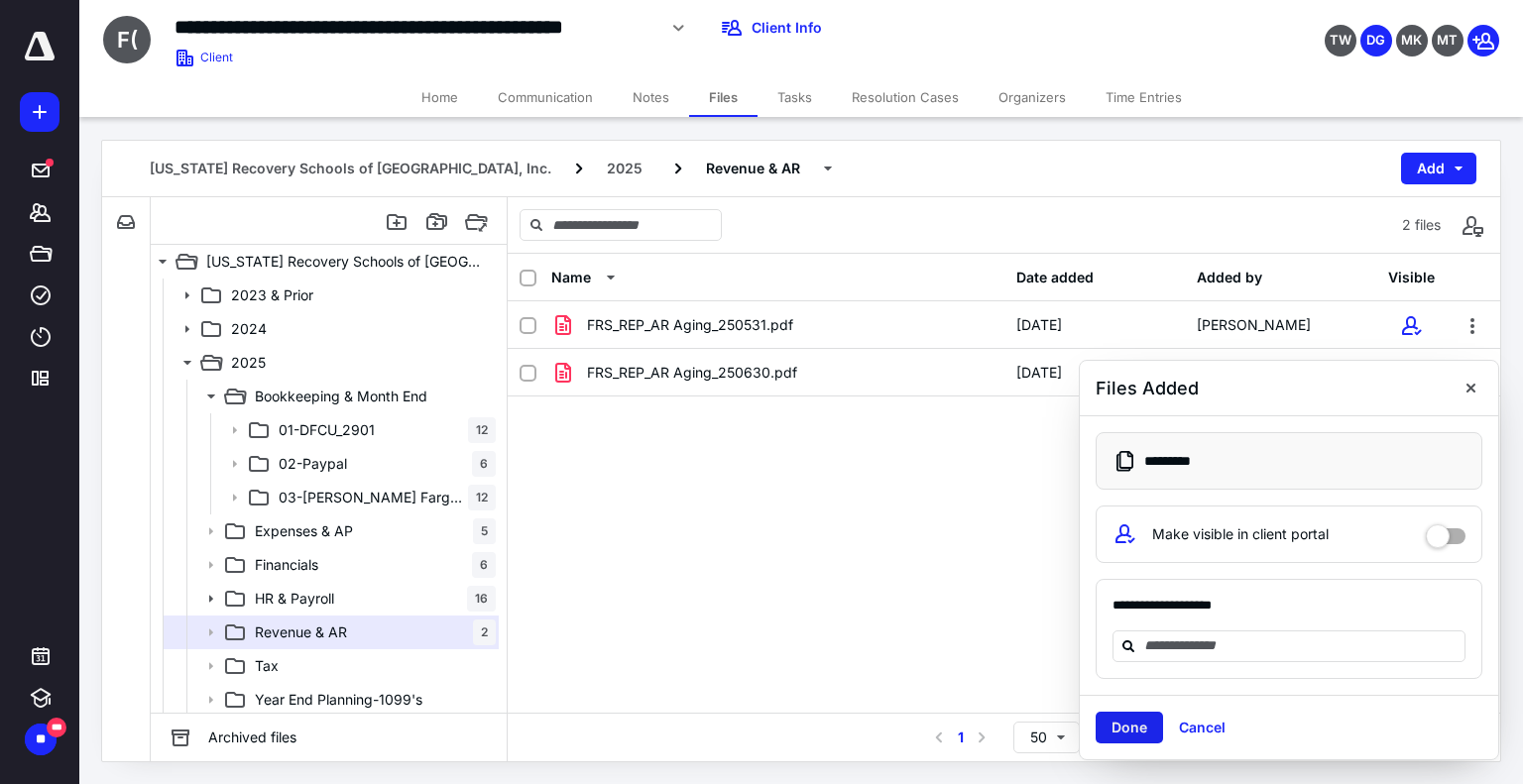click on "Done" at bounding box center (1129, 728) 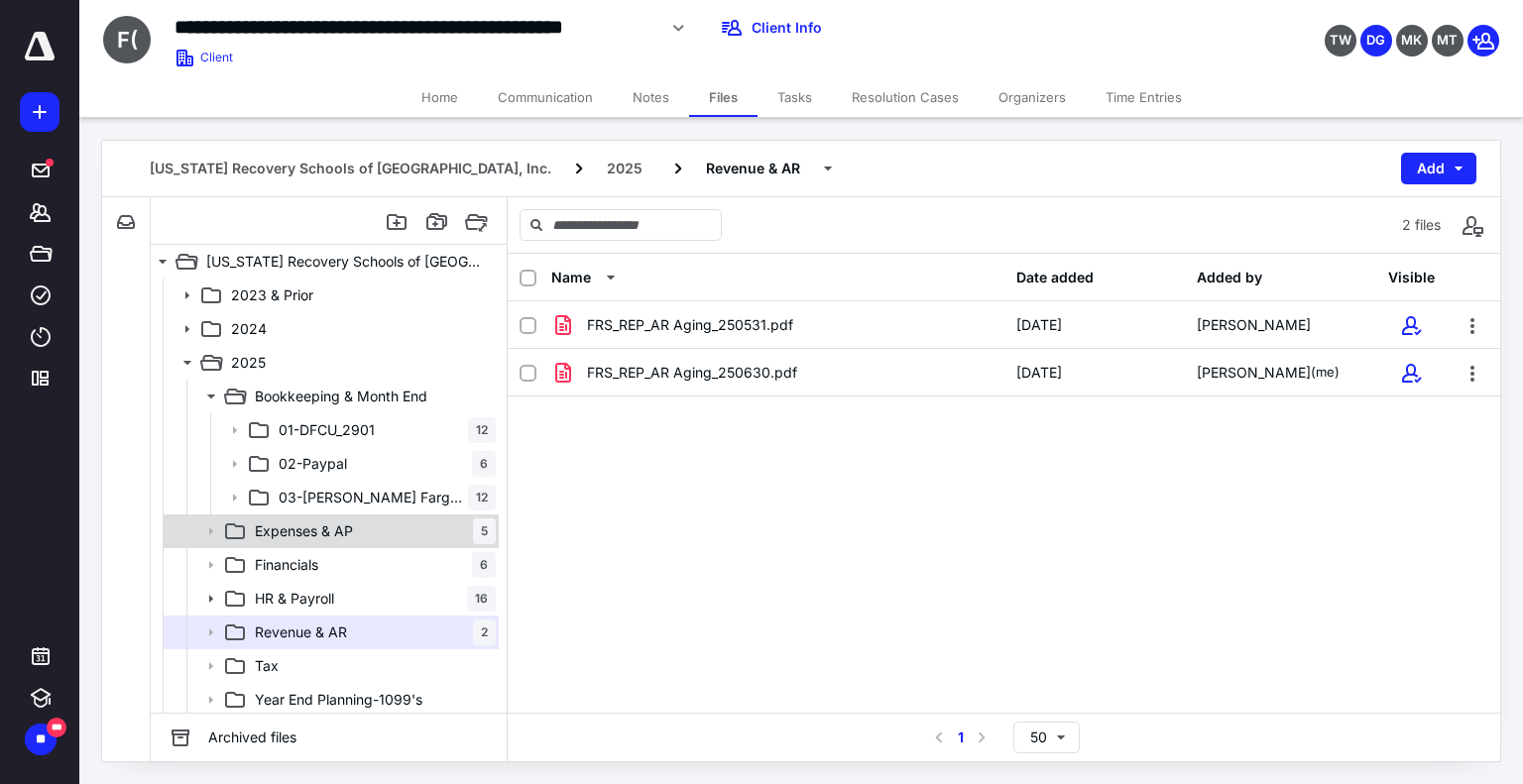 click on "Expenses & AP 5" at bounding box center [371, 531] 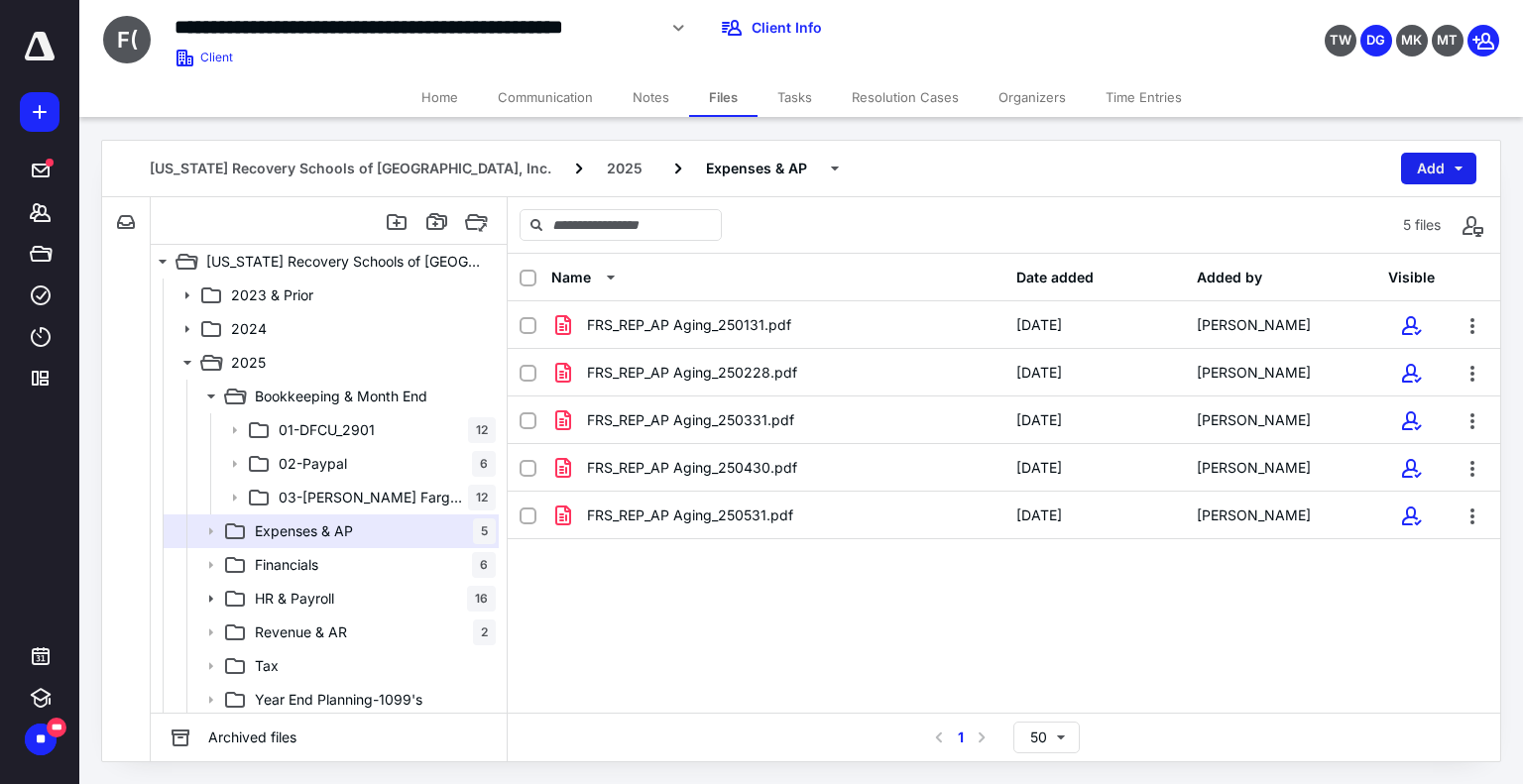 click on "Add" at bounding box center (1439, 168) 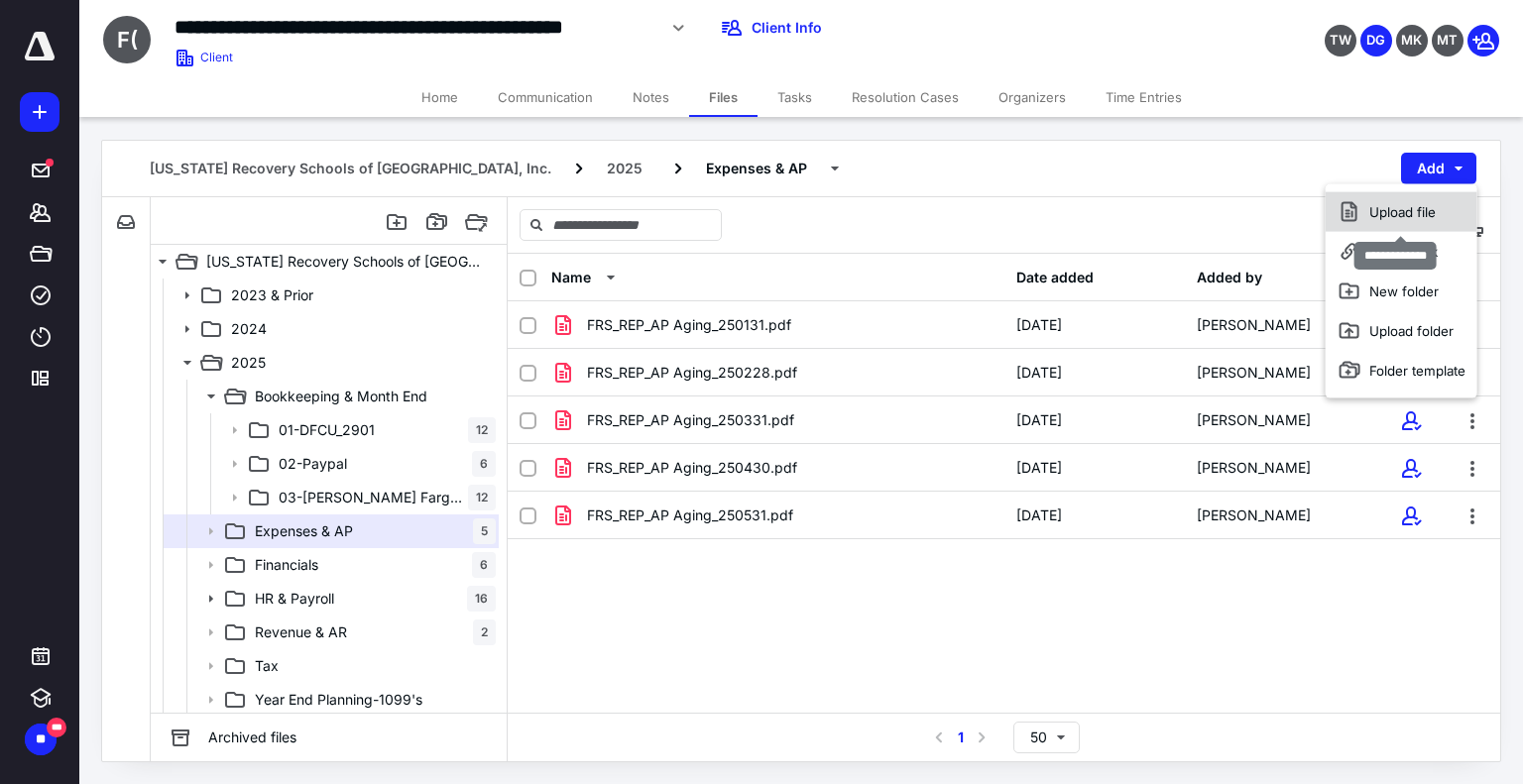 click on "Upload file" at bounding box center [1401, 212] 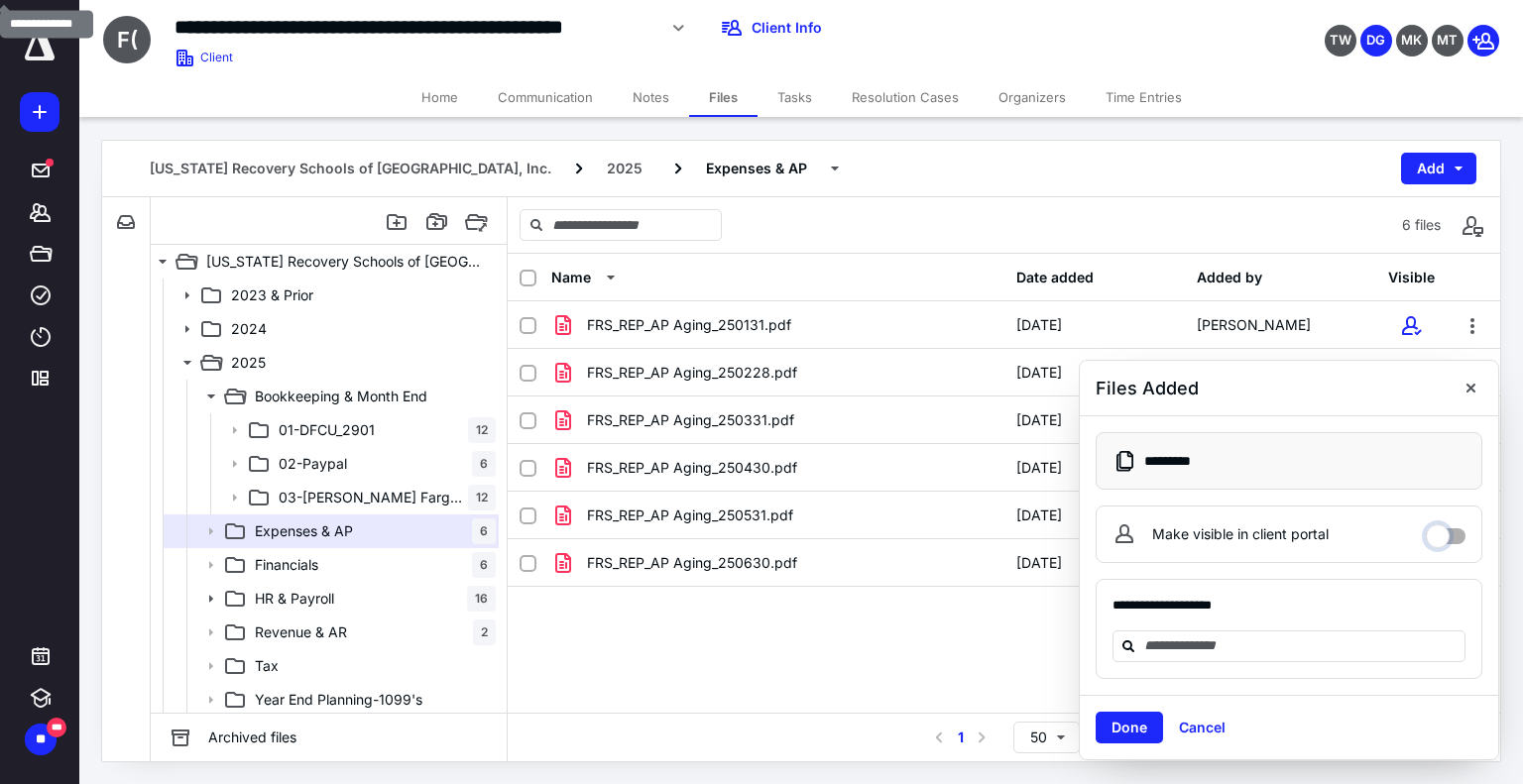 drag, startPoint x: 1463, startPoint y: 534, endPoint x: 1443, endPoint y: 548, distance: 24.41311 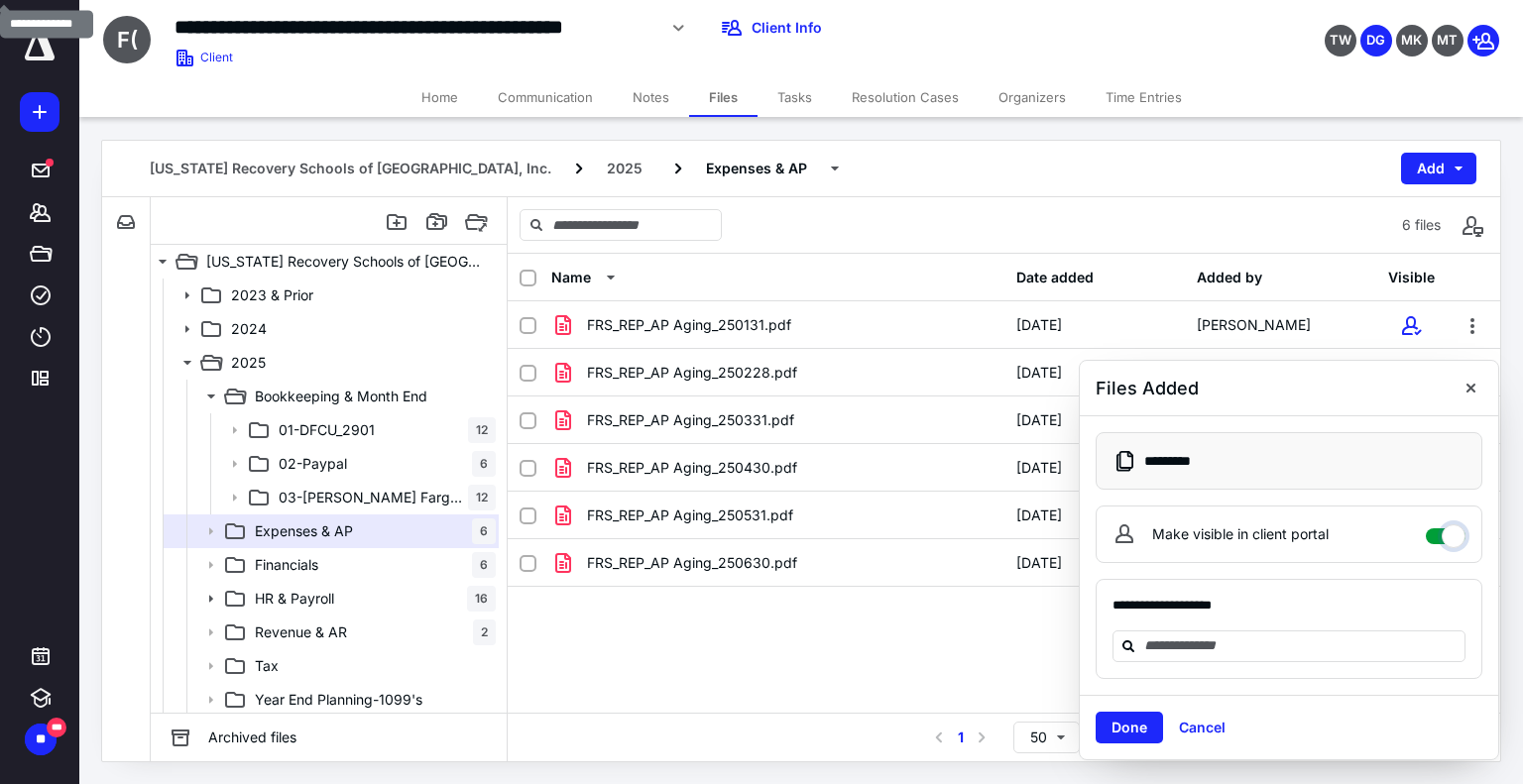 checkbox on "****" 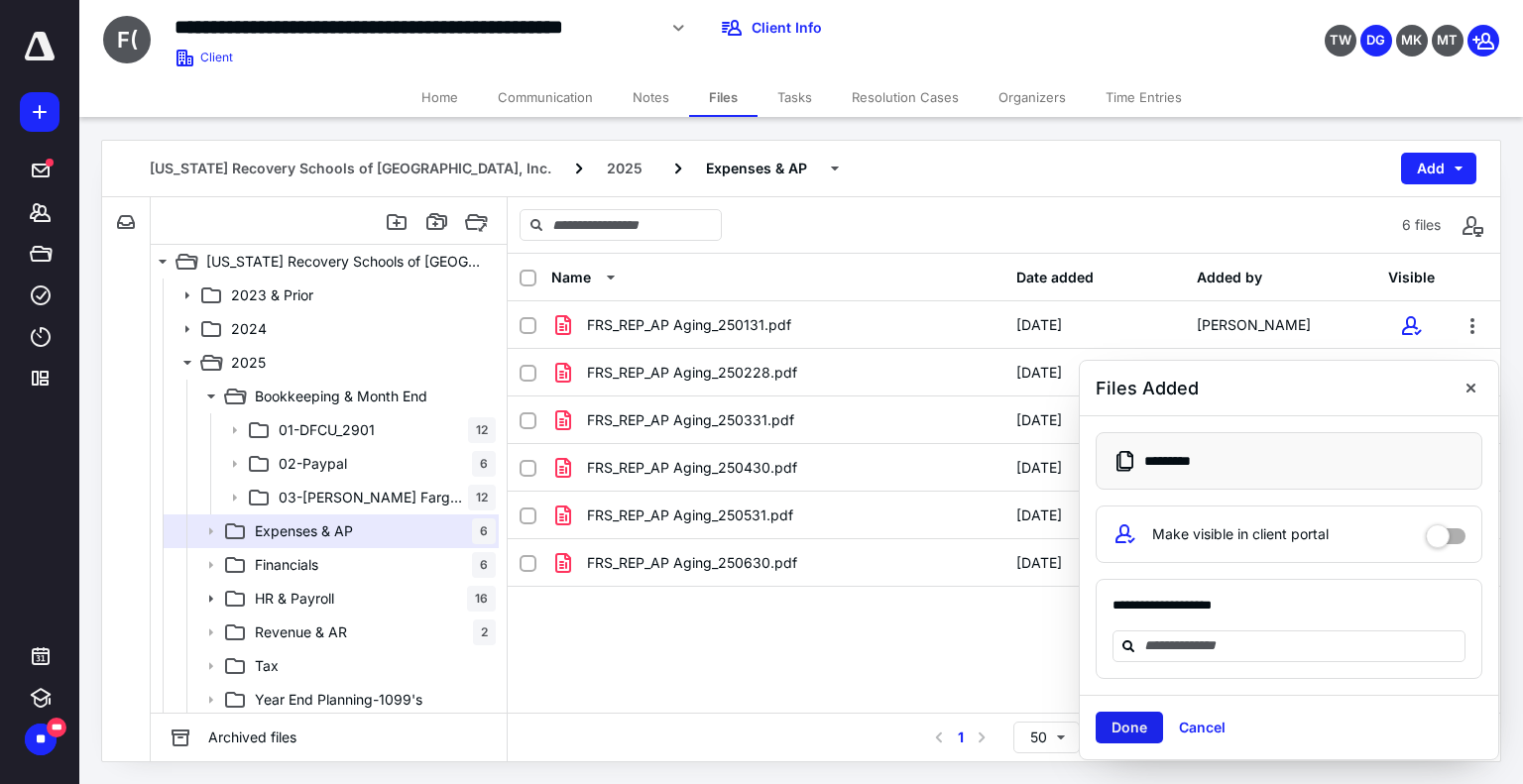click on "Done" at bounding box center (1129, 728) 